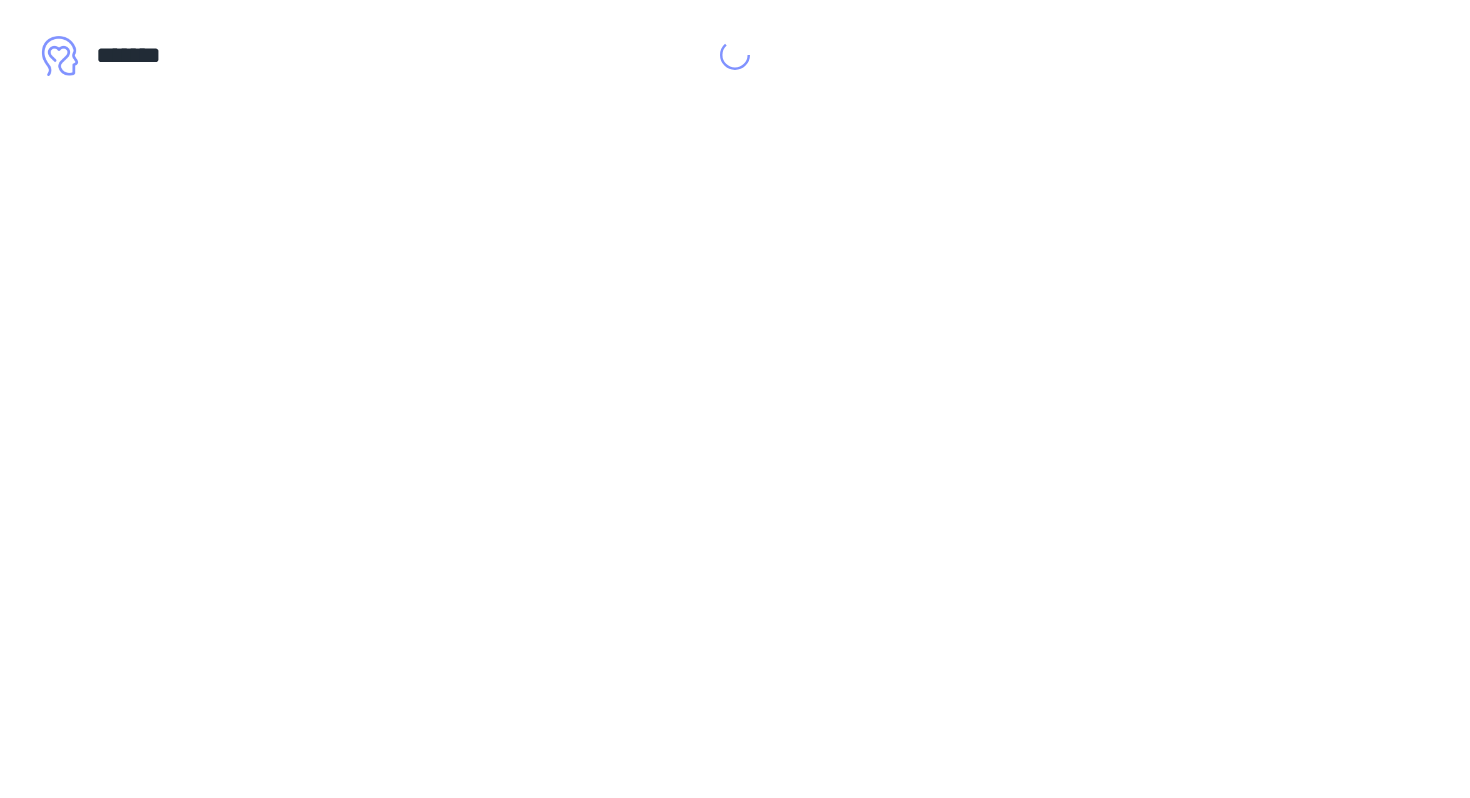 scroll, scrollTop: 0, scrollLeft: 0, axis: both 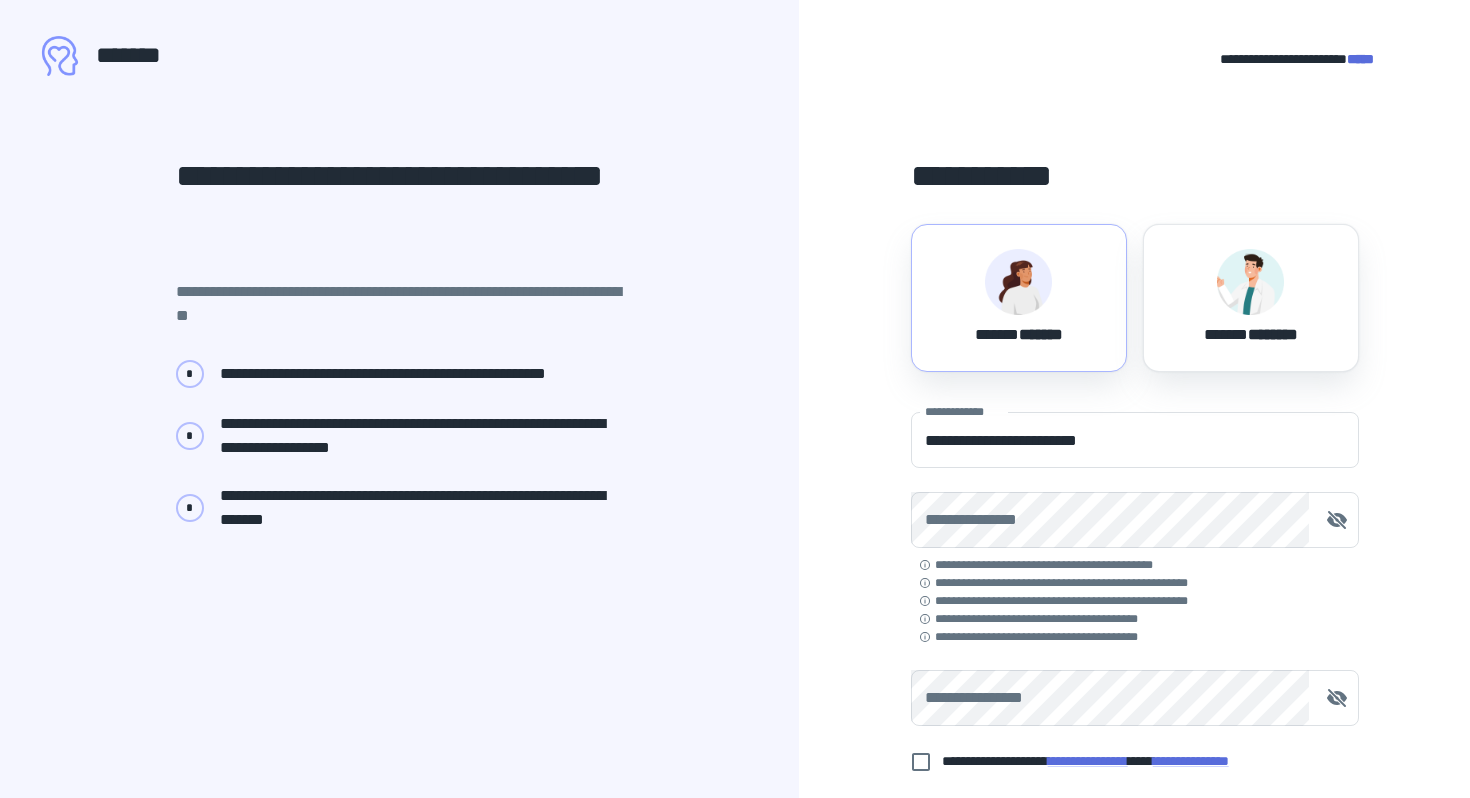 click on "******   *******" at bounding box center [1019, 331] 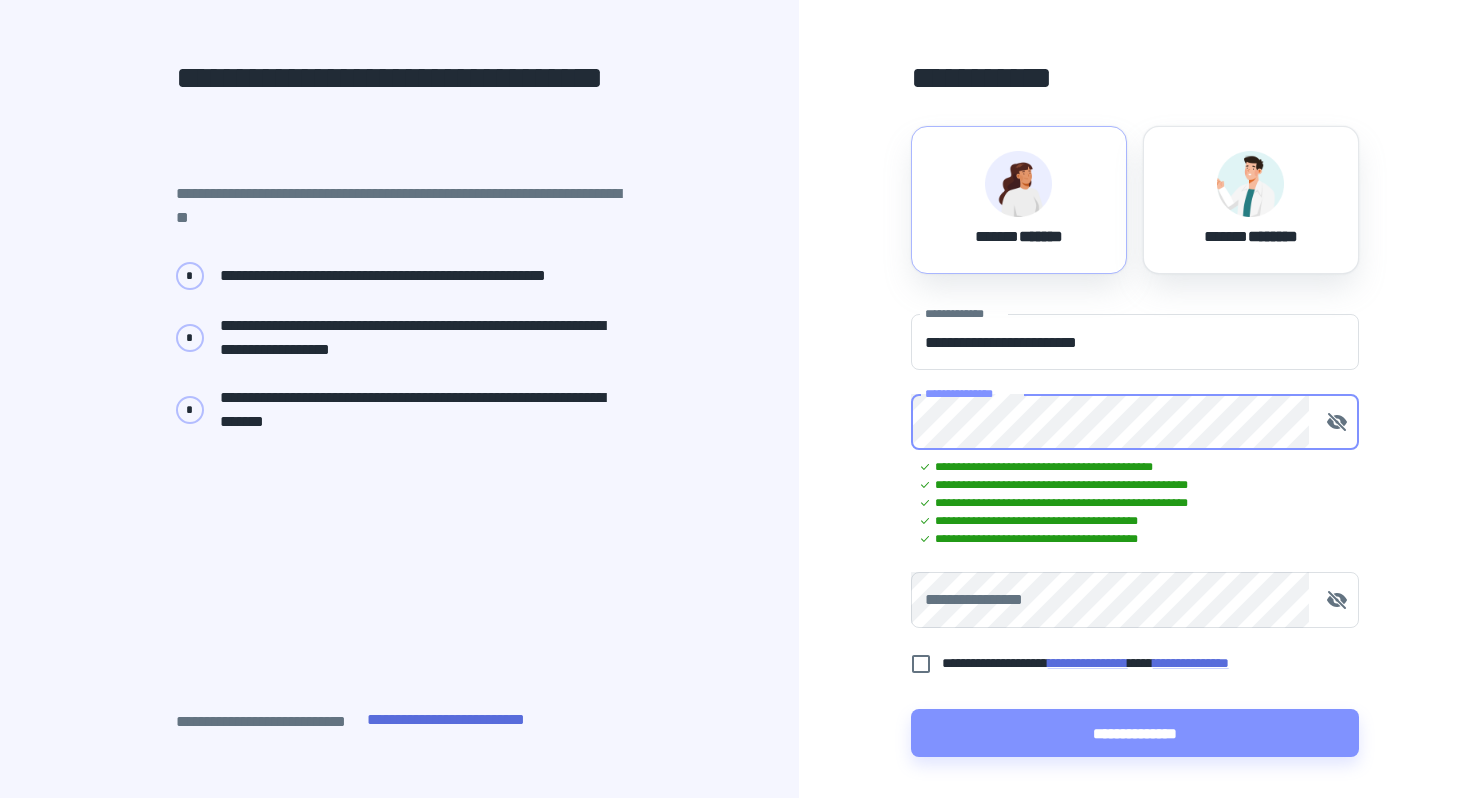 scroll, scrollTop: 112, scrollLeft: 0, axis: vertical 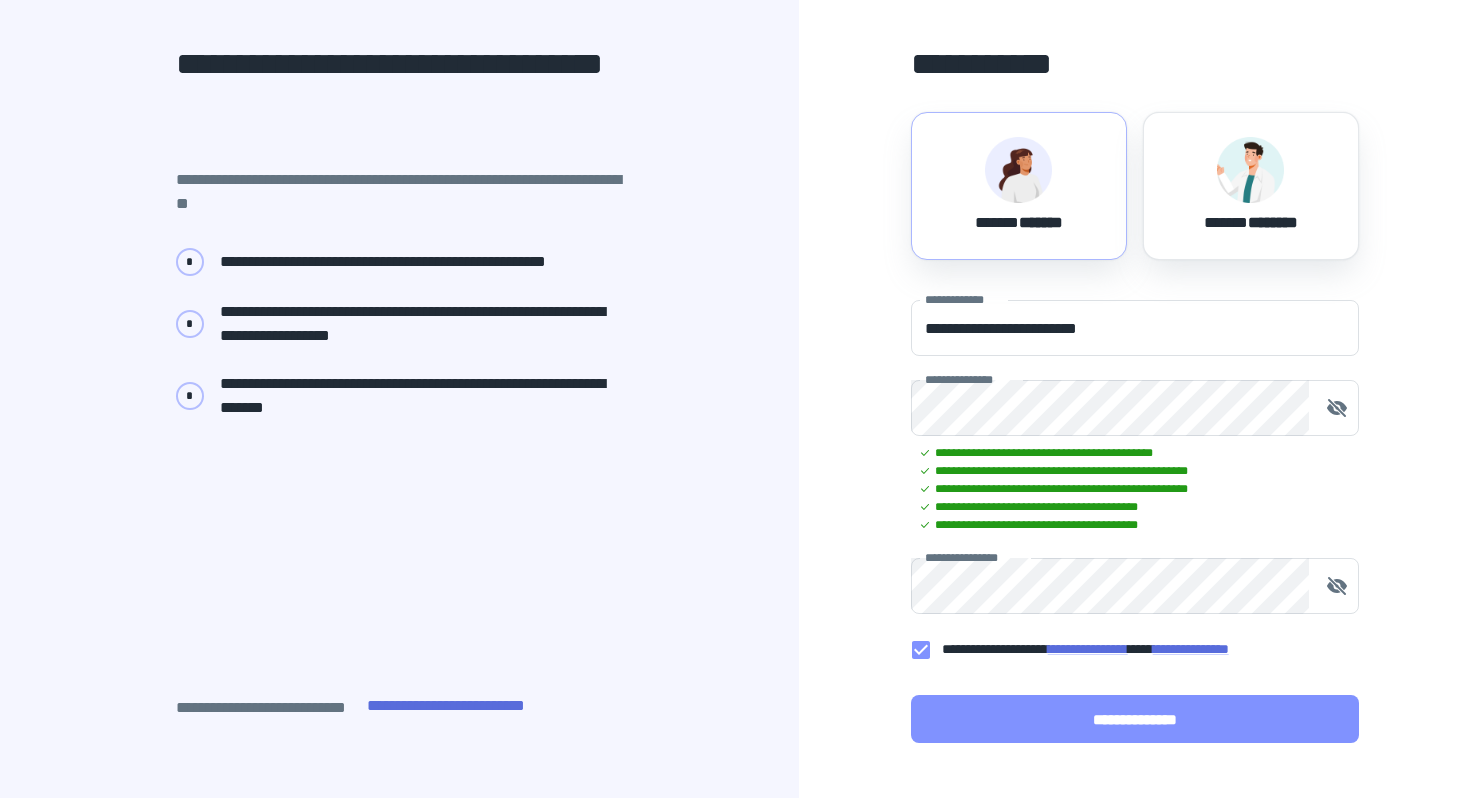 click on "**********" at bounding box center [1135, 719] 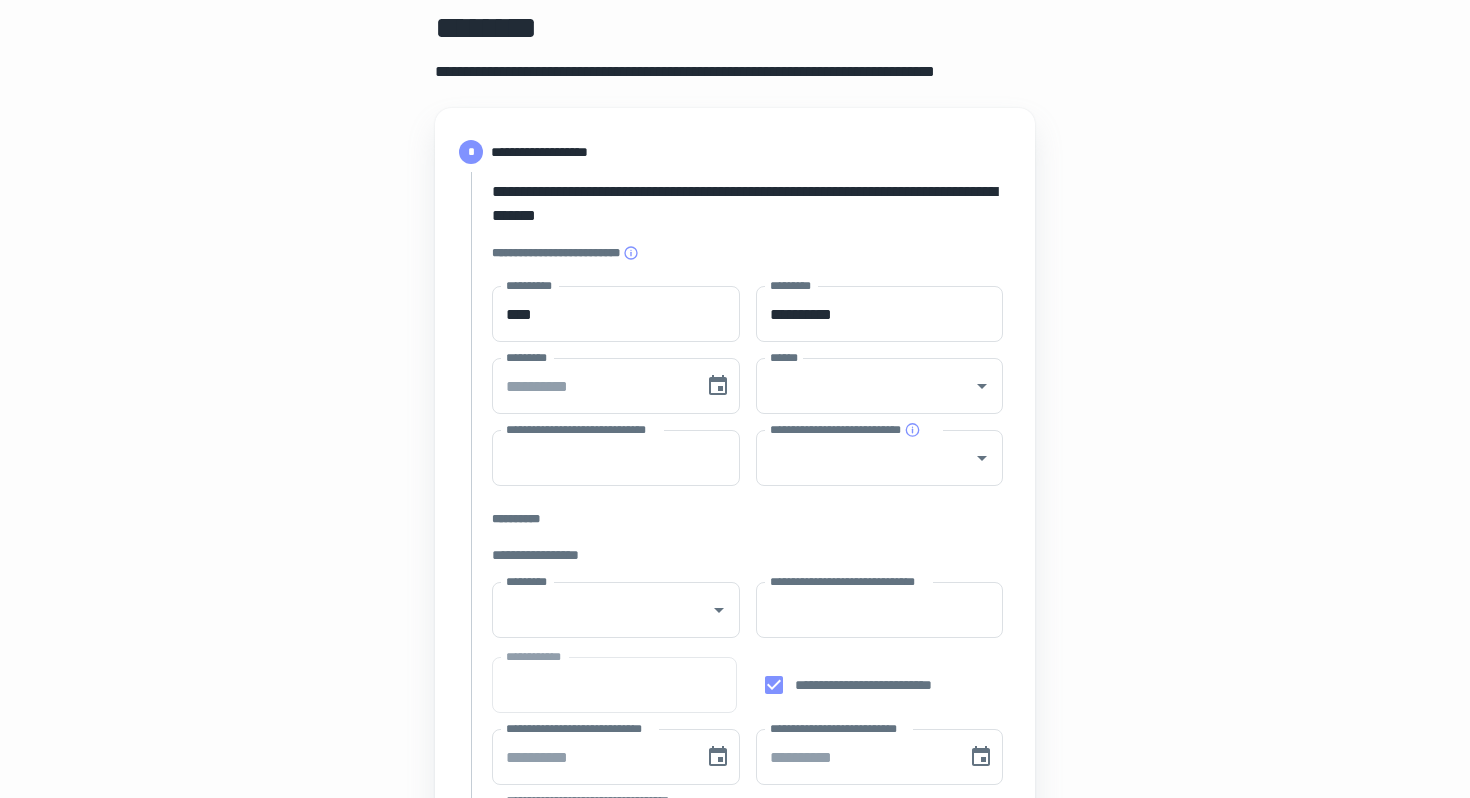 scroll, scrollTop: 0, scrollLeft: 0, axis: both 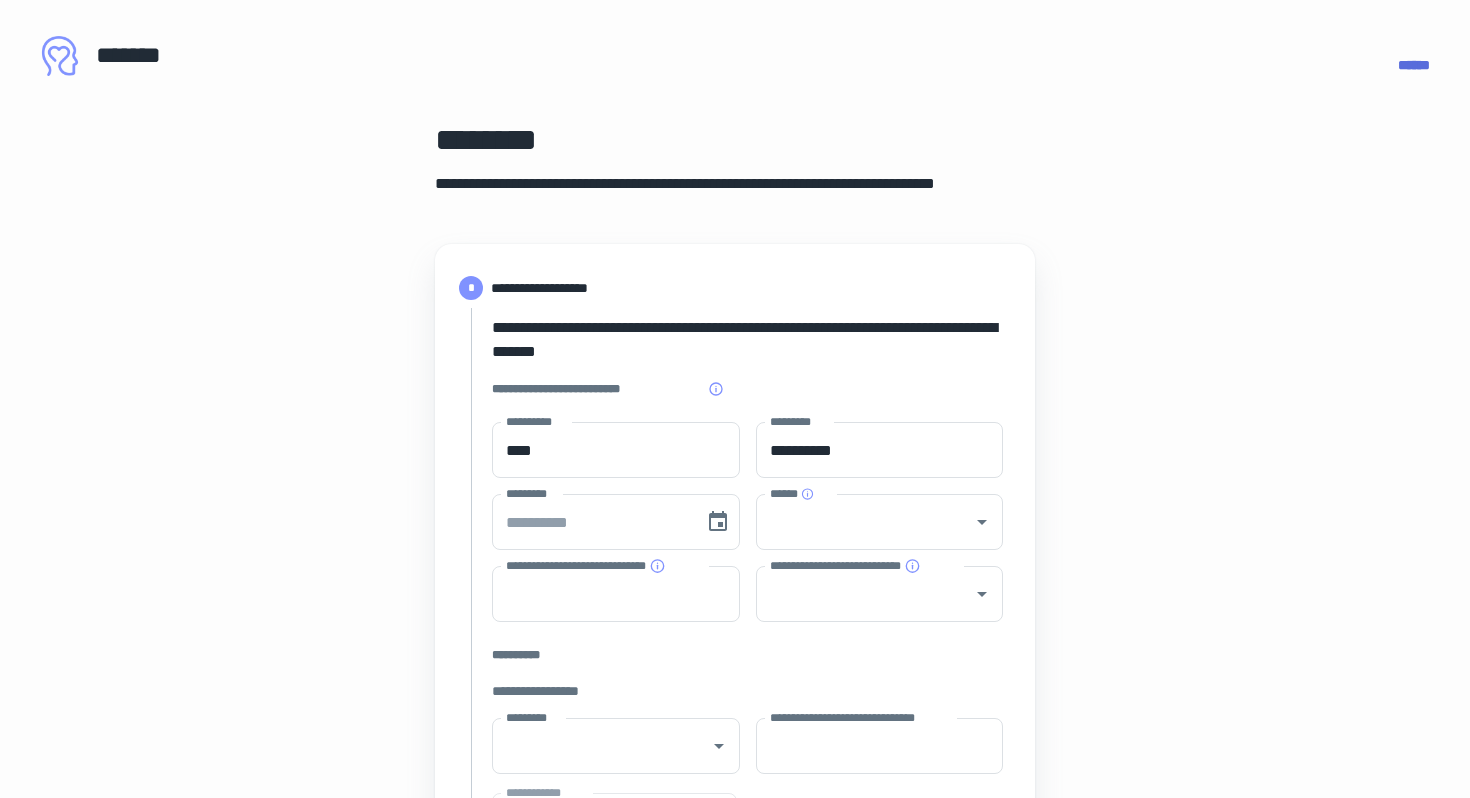 click on "**********" at bounding box center (735, 890) 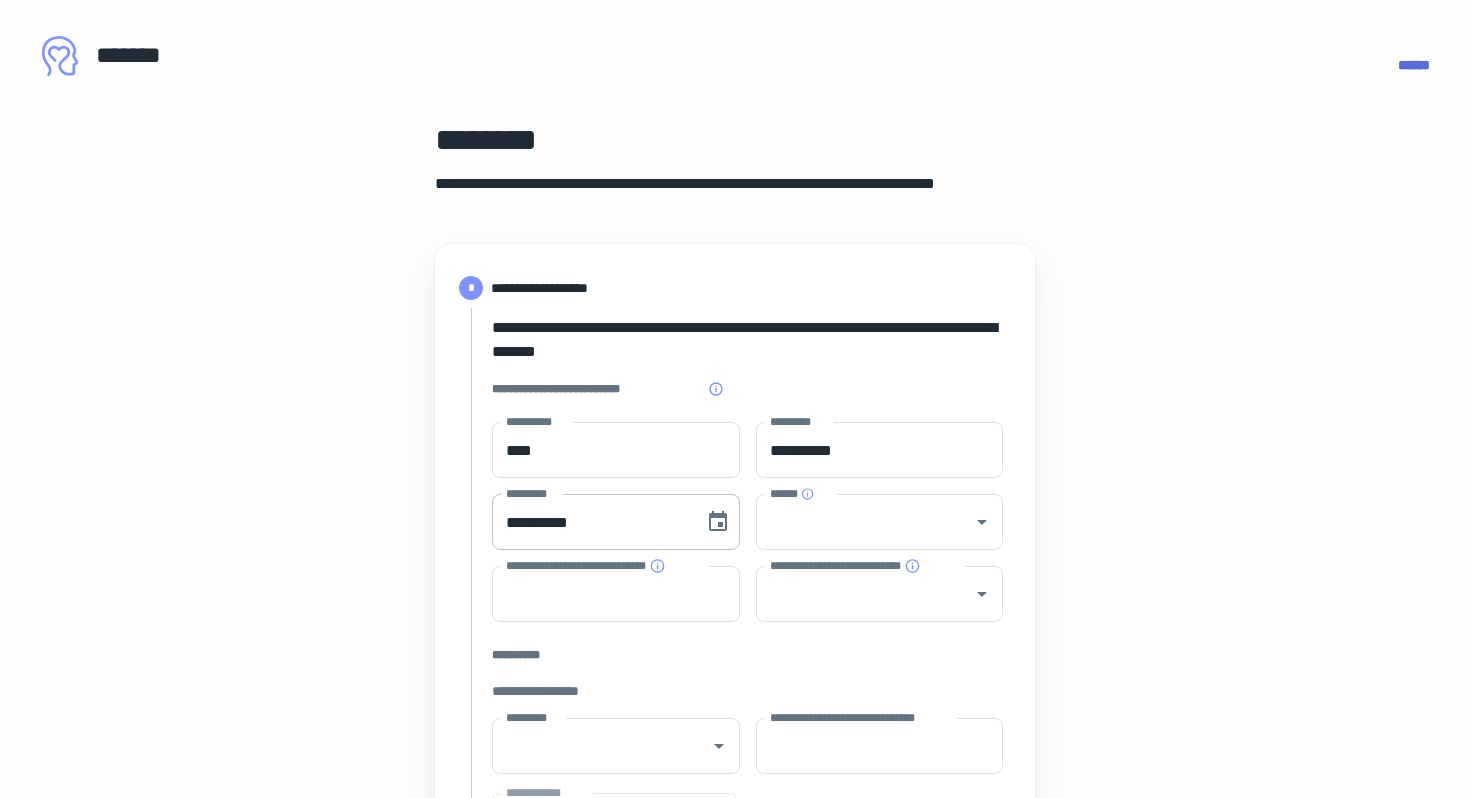 click on "**********" at bounding box center [591, 522] 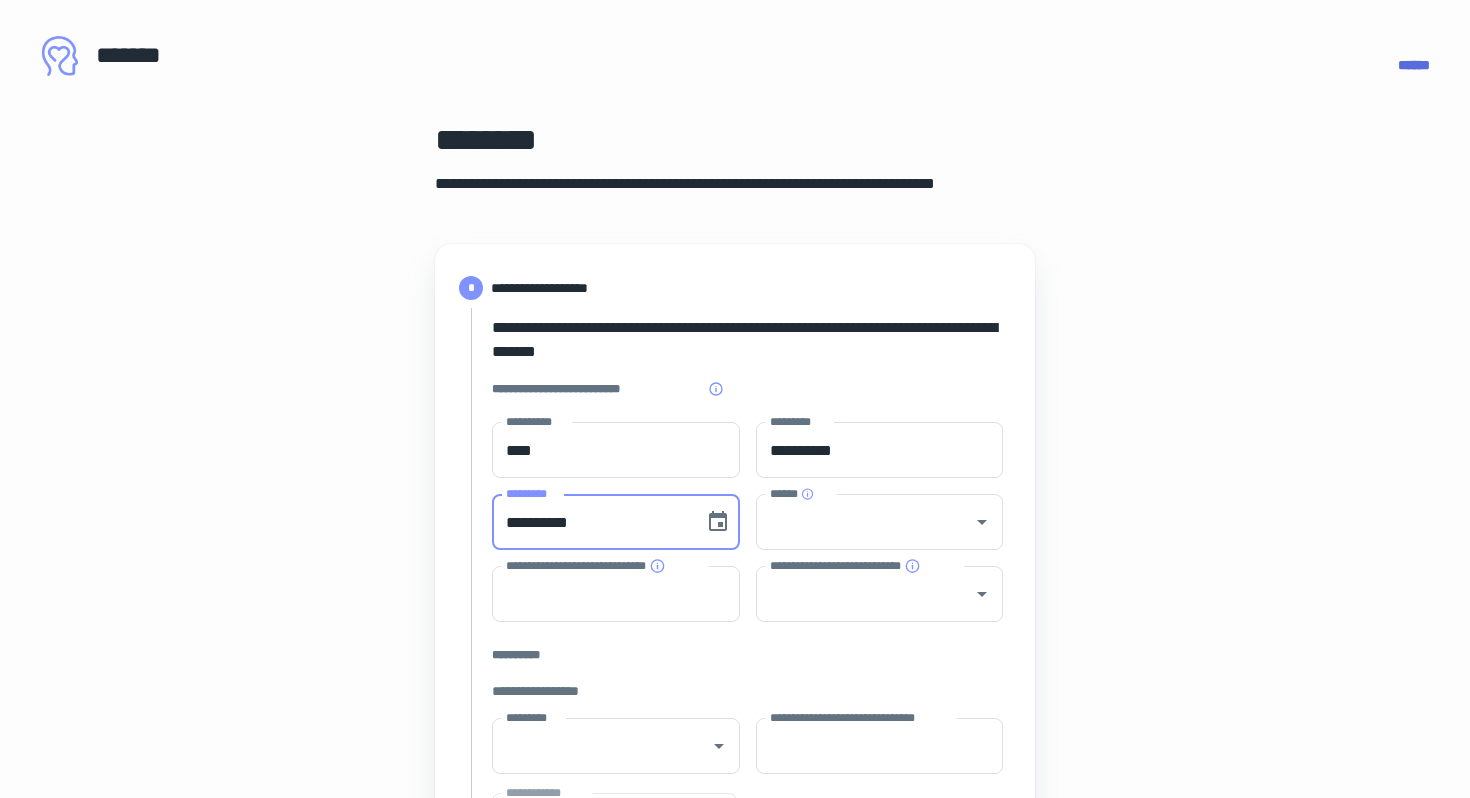 click on "**********" at bounding box center [591, 522] 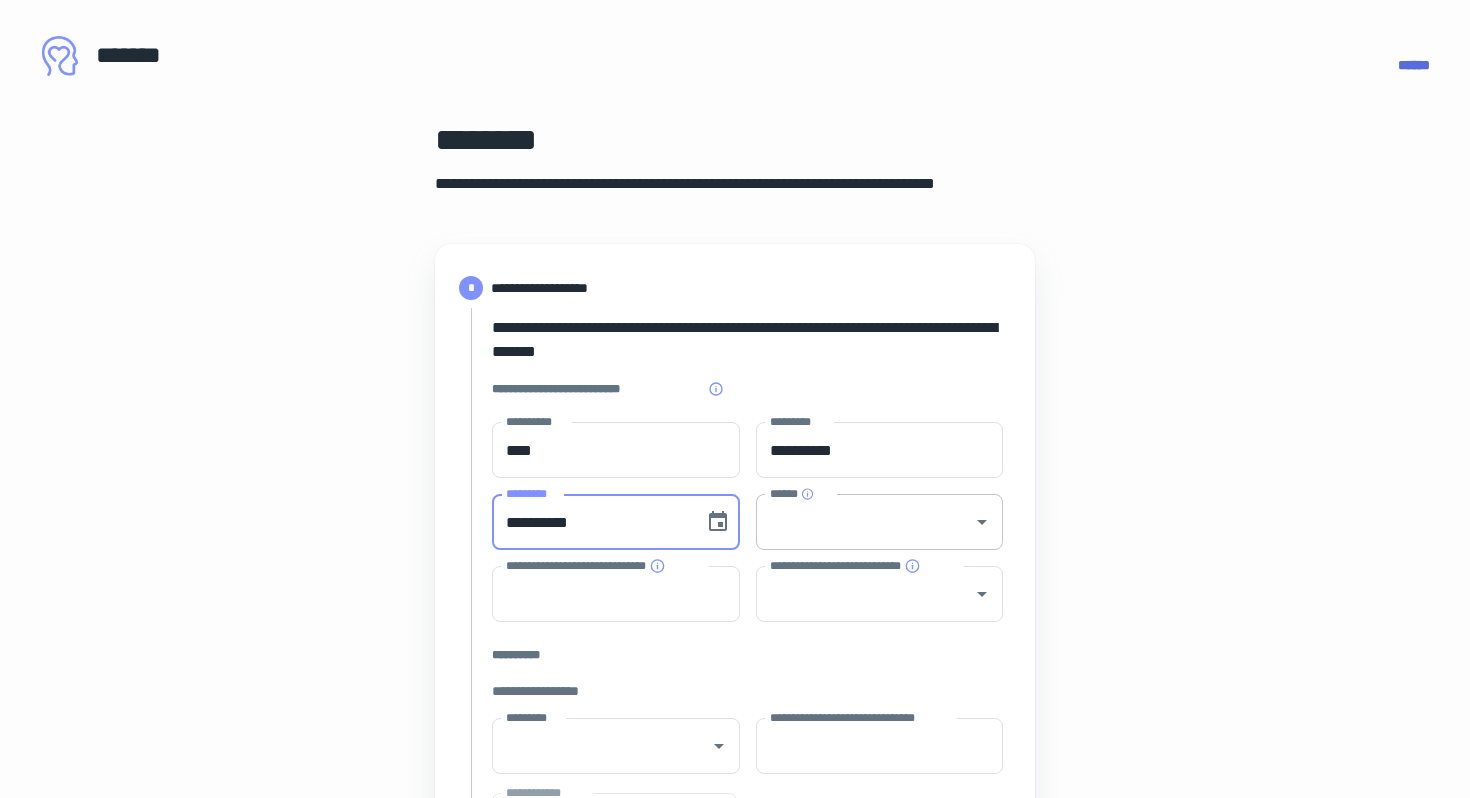 type on "**********" 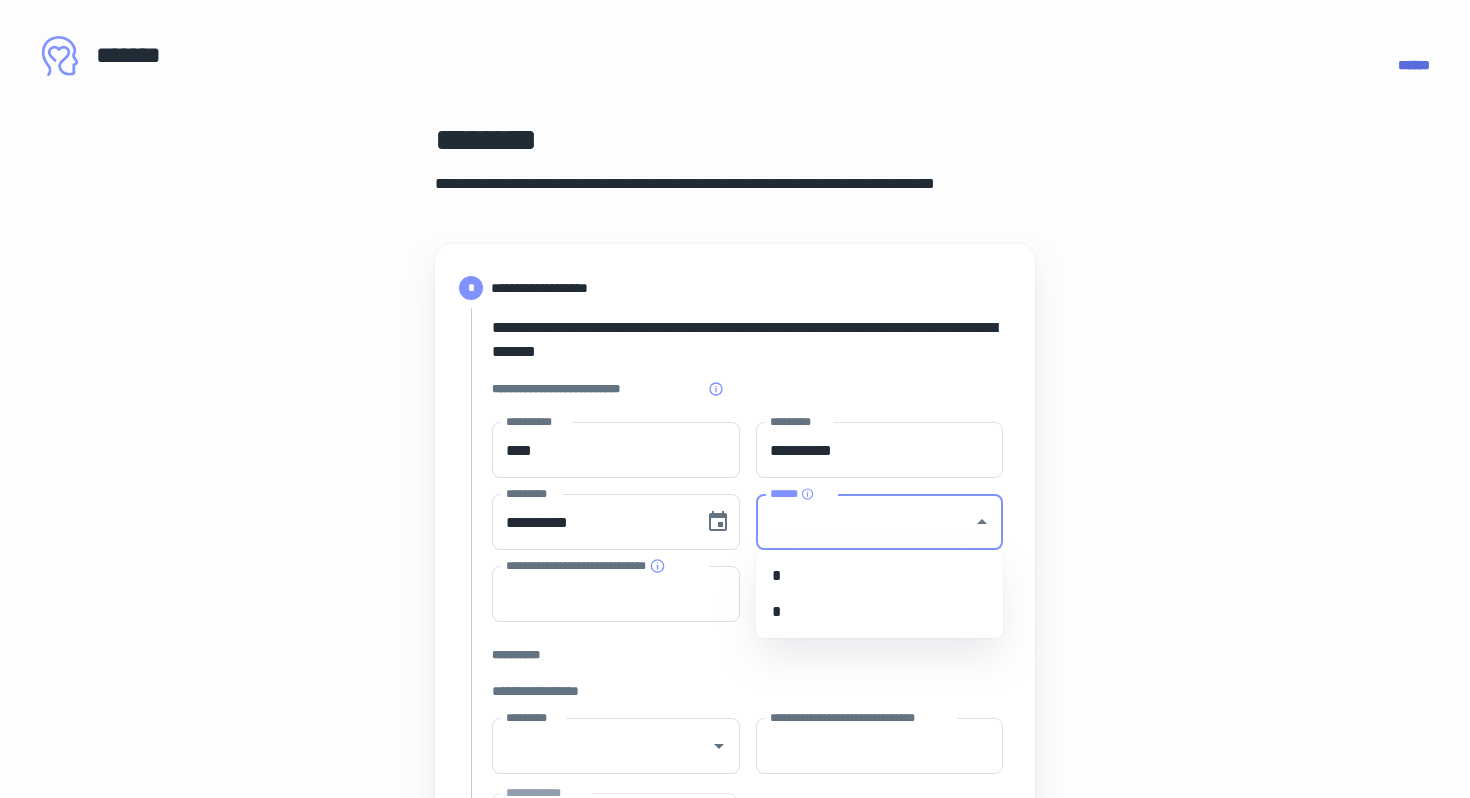 click on "*" at bounding box center [880, 612] 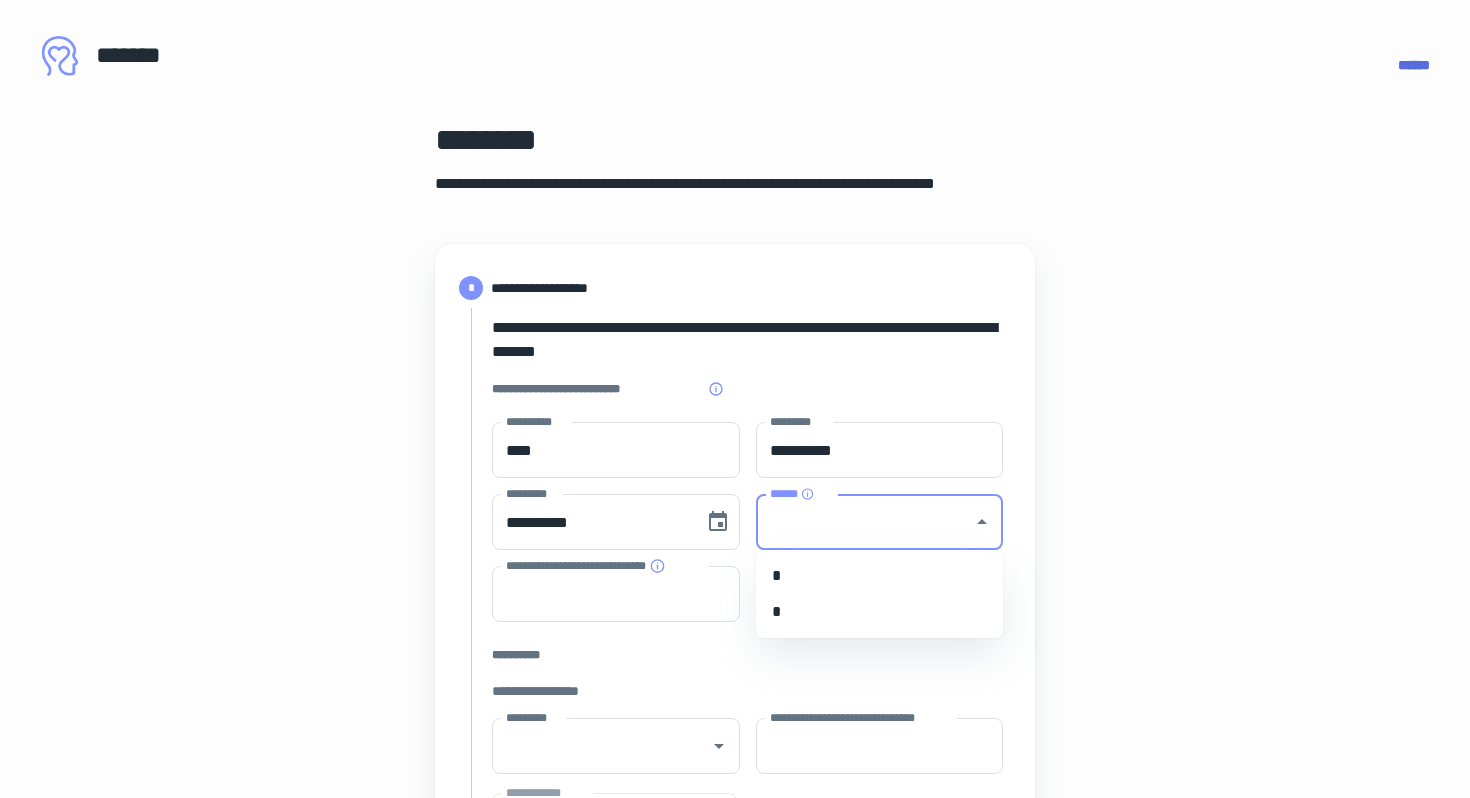 type on "*" 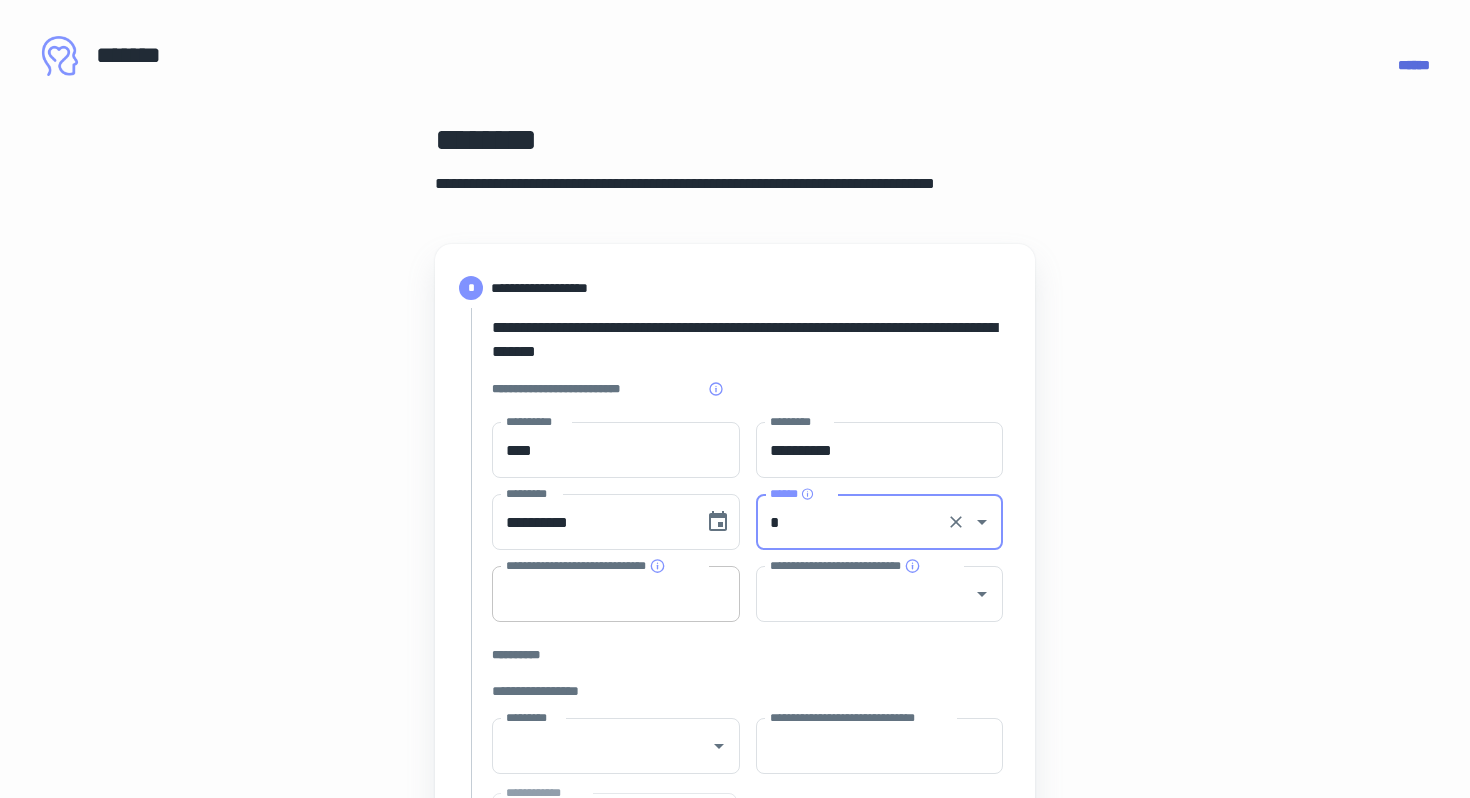 click on "**********" at bounding box center (616, 594) 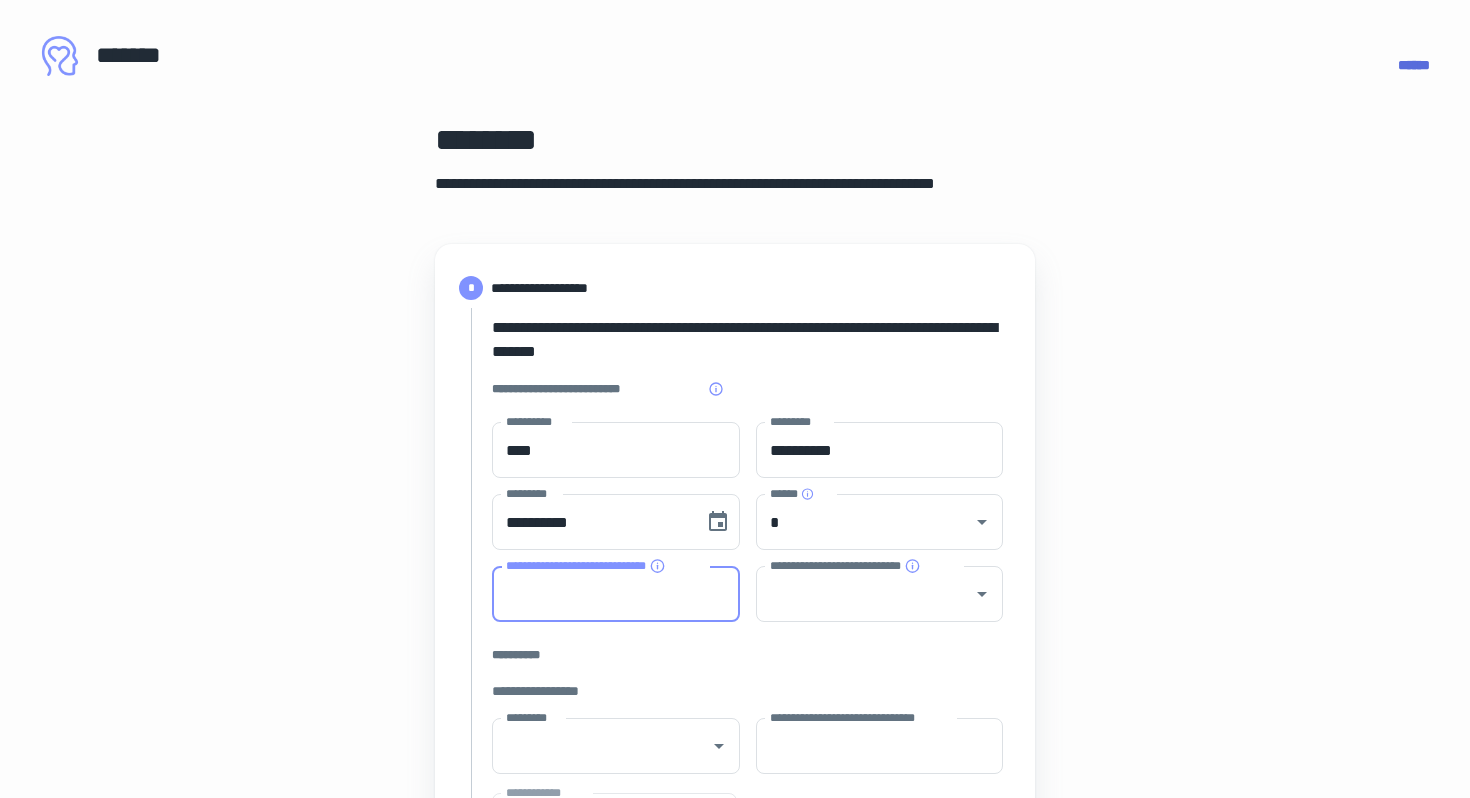 type on "****" 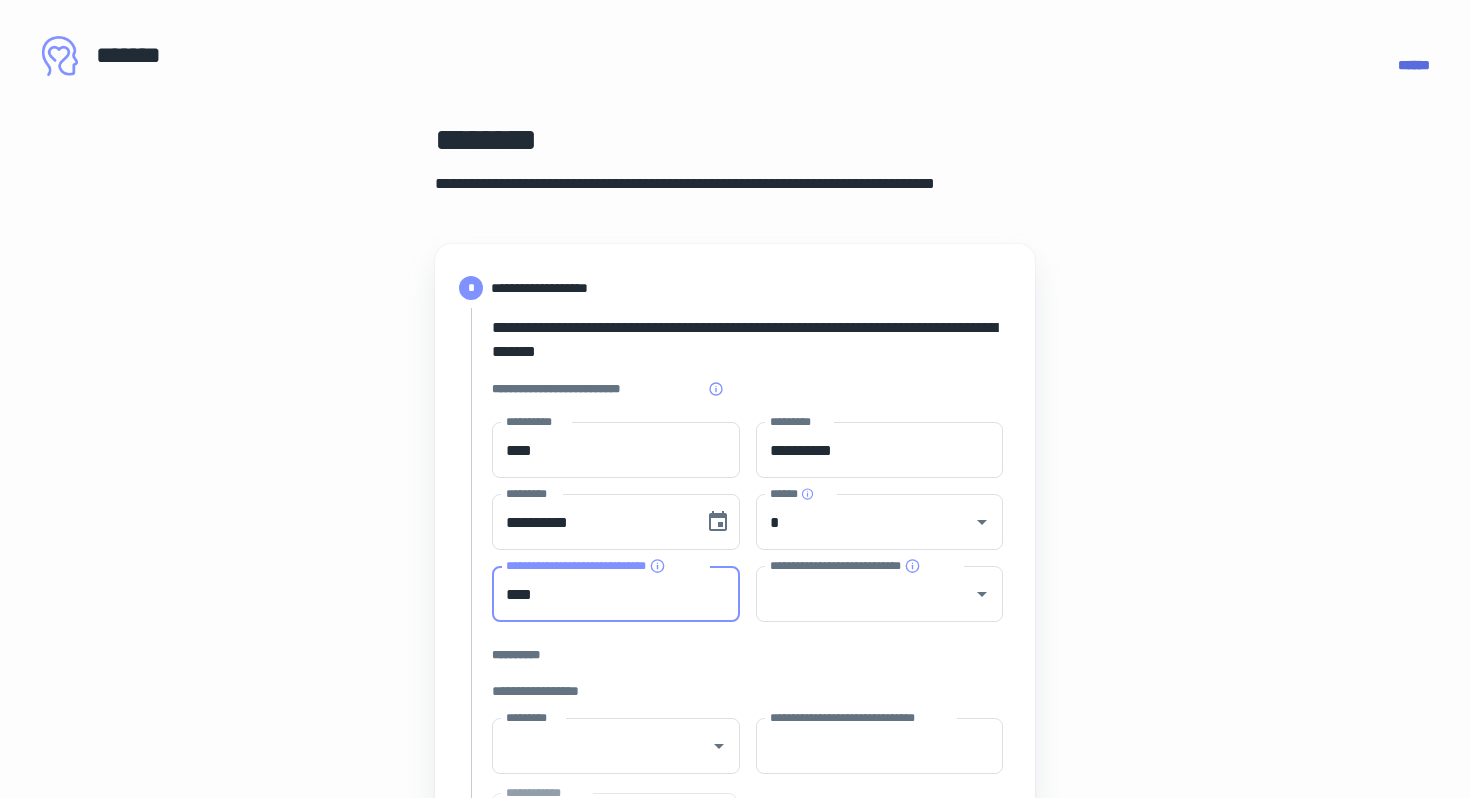type on "**********" 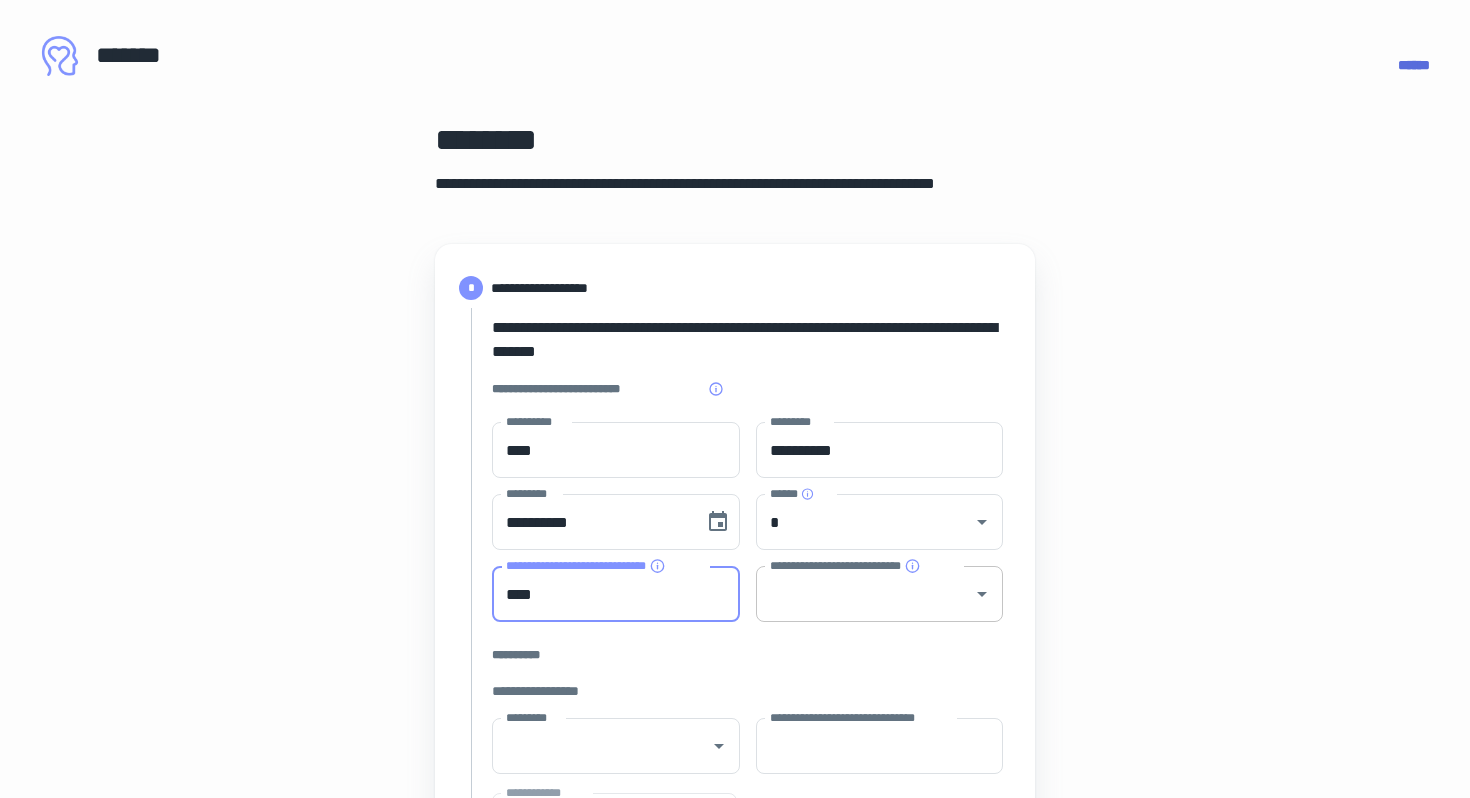 click on "**********" at bounding box center (865, 594) 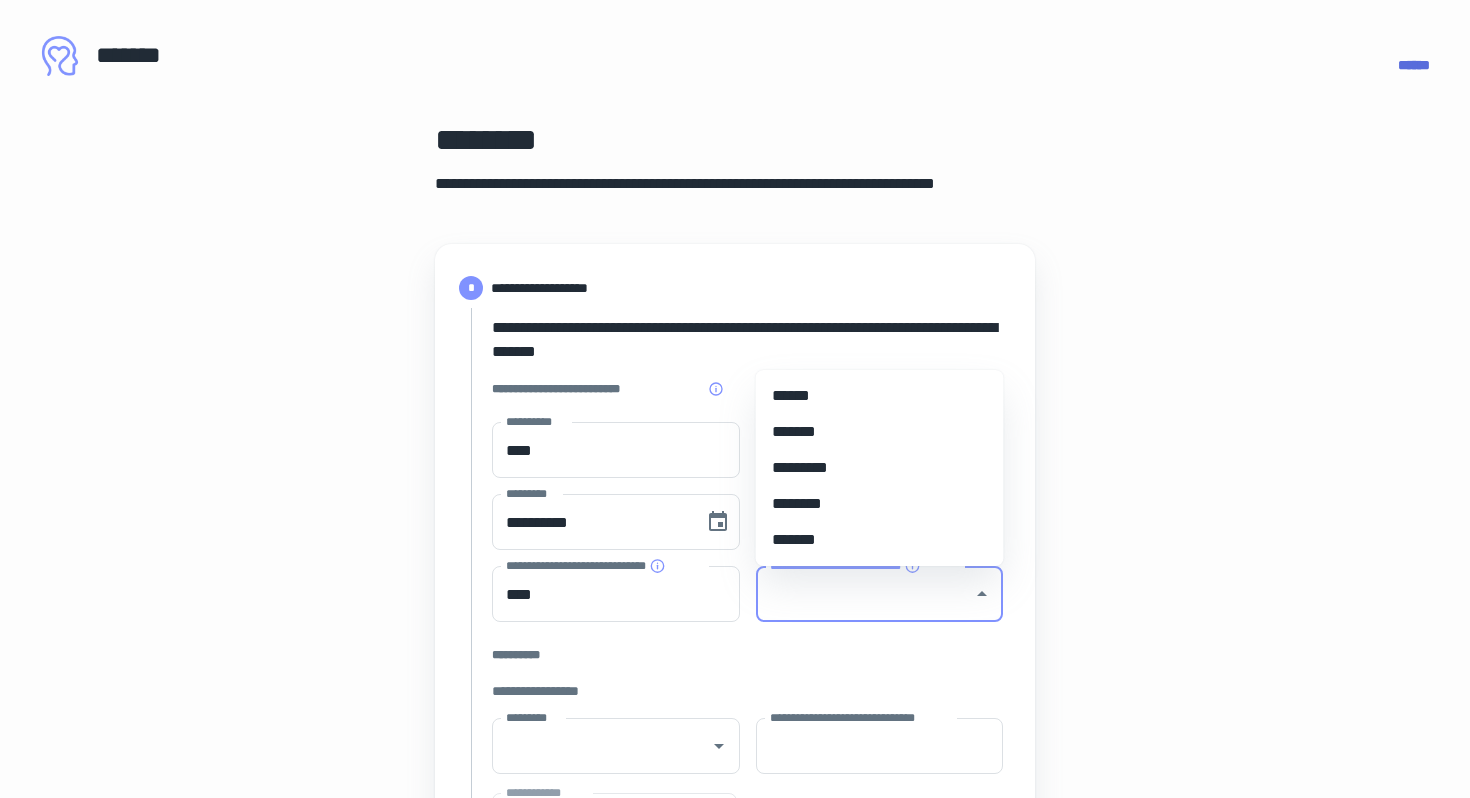 click on "*******" at bounding box center [880, 432] 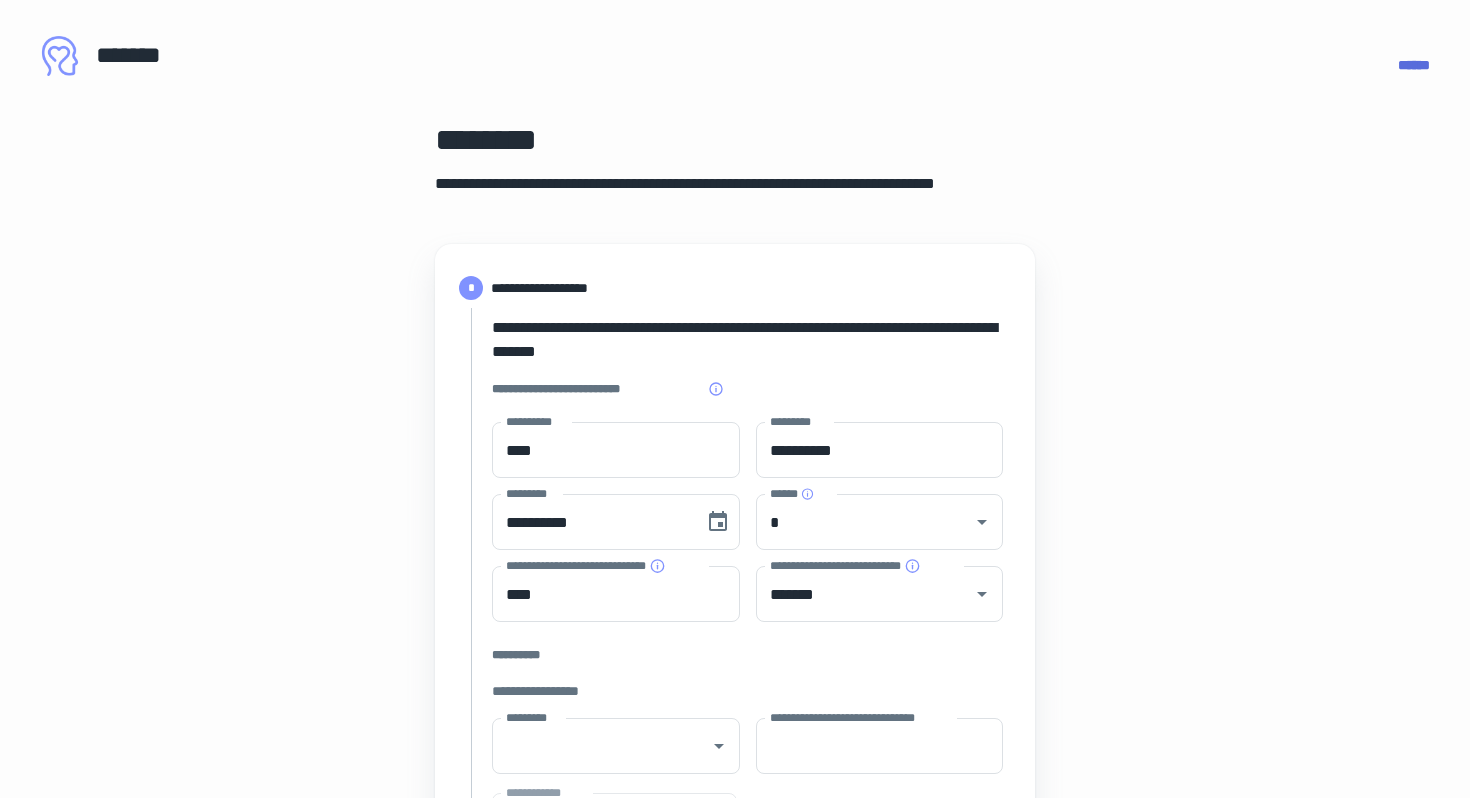 click on "**********" at bounding box center [735, 890] 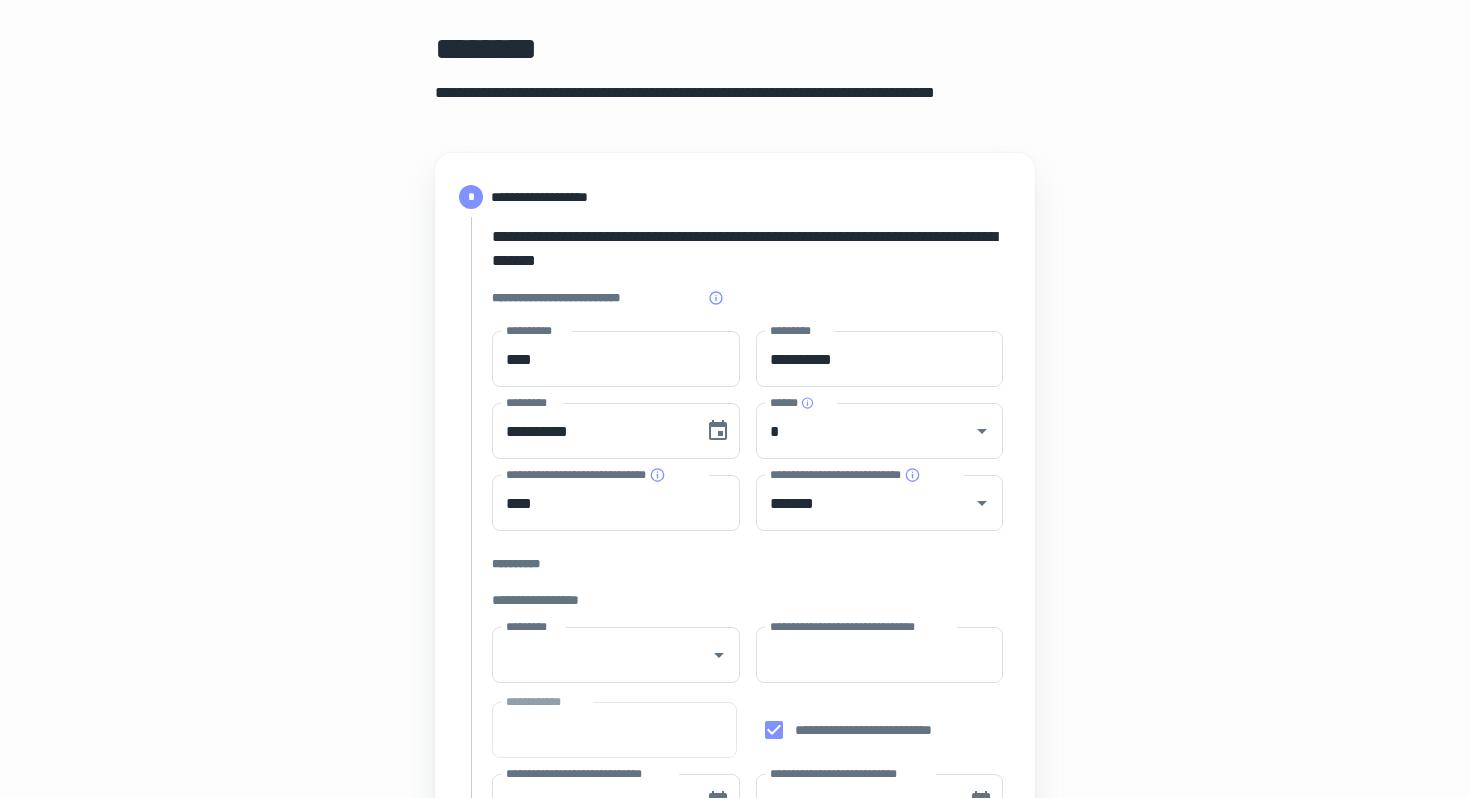 scroll, scrollTop: 256, scrollLeft: 0, axis: vertical 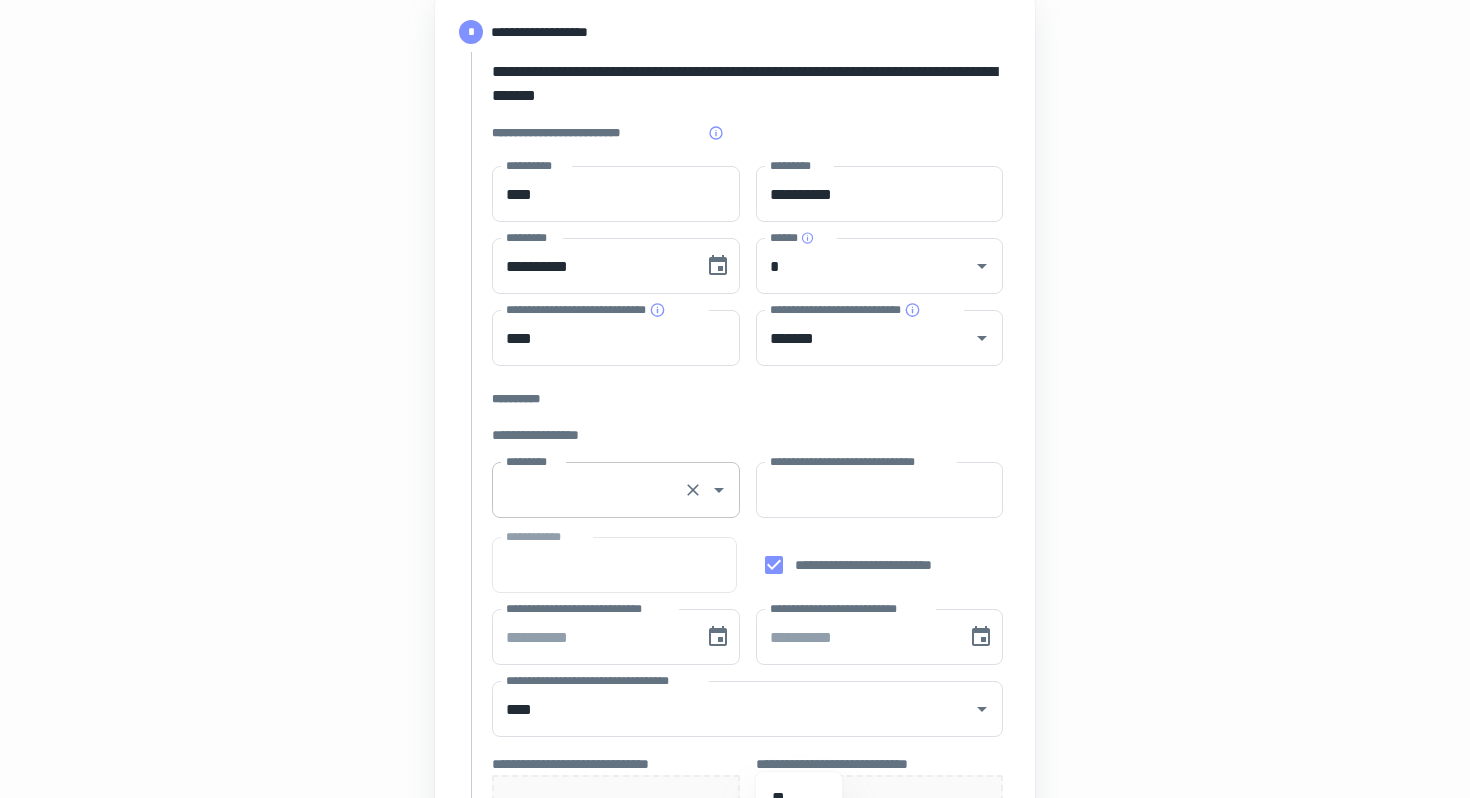 click at bounding box center (705, 490) 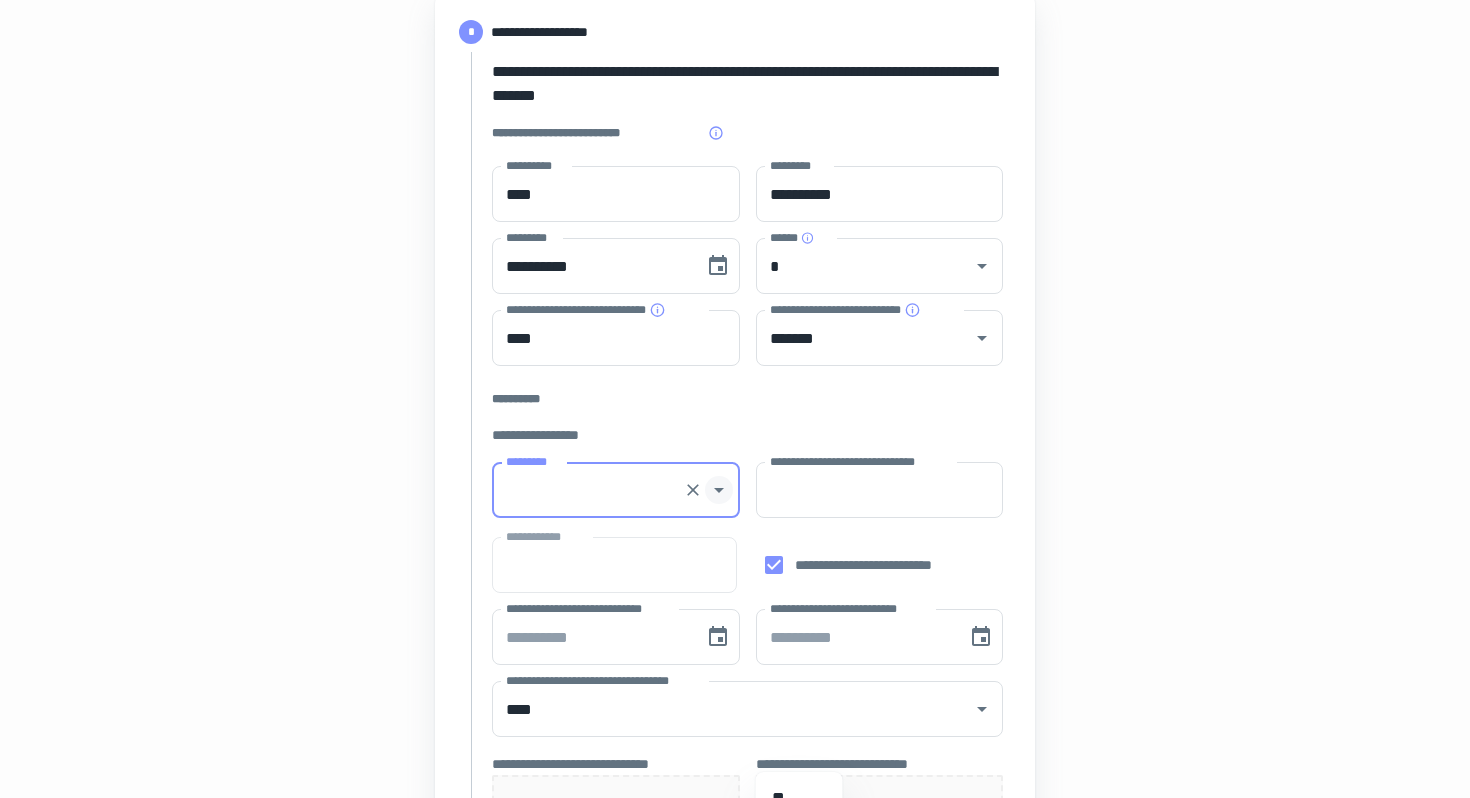 click 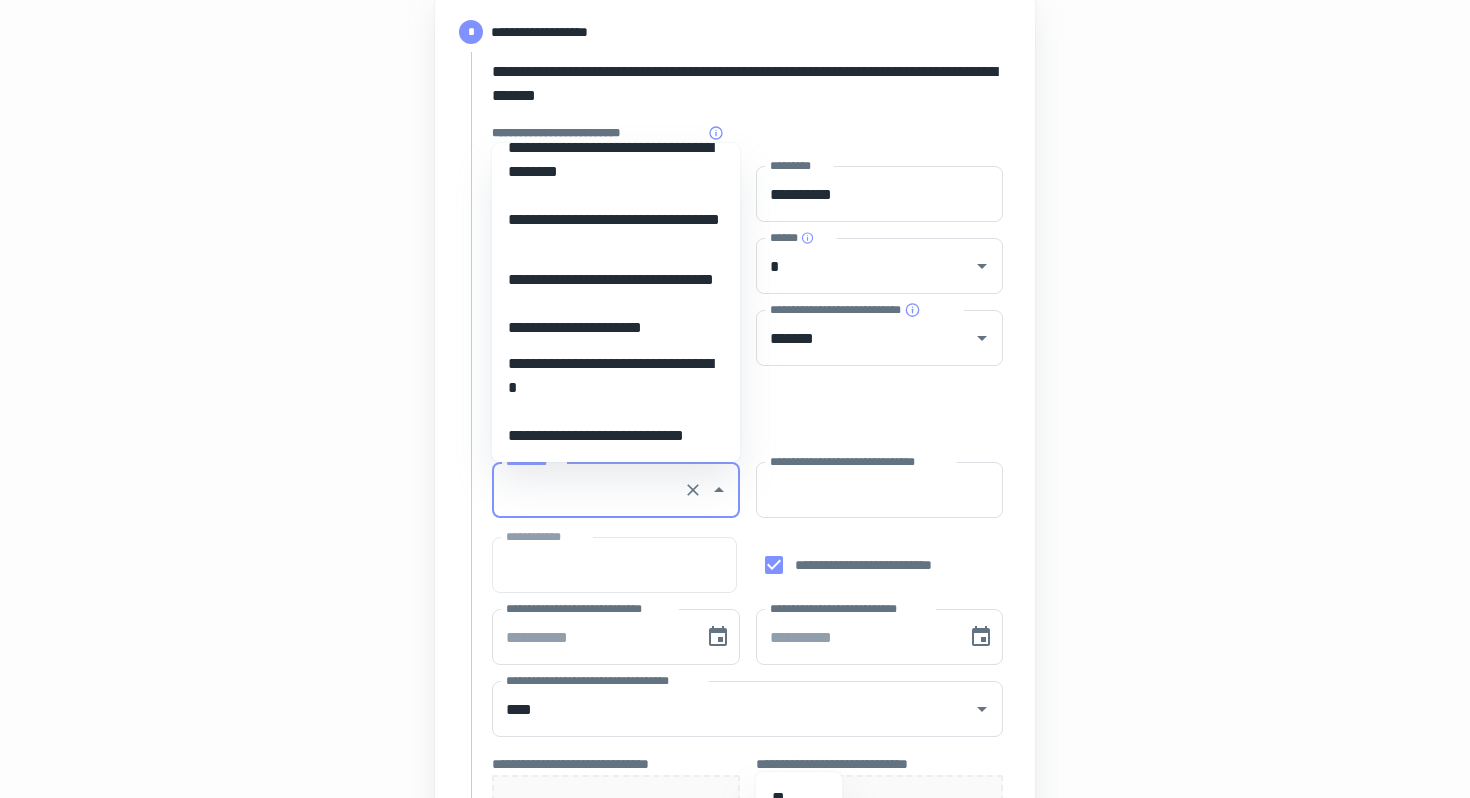 scroll, scrollTop: 5363, scrollLeft: 0, axis: vertical 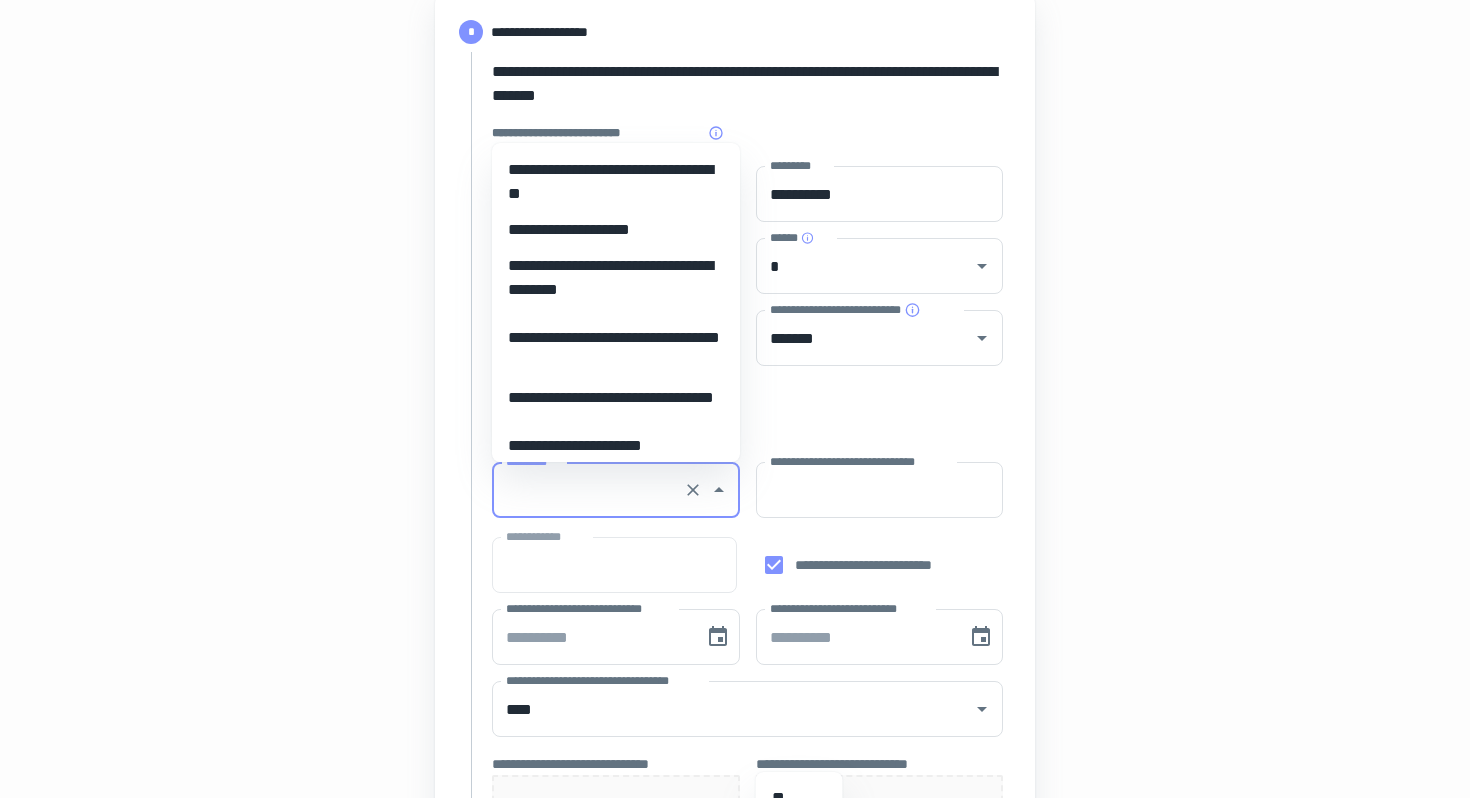 click on "*********" at bounding box center [588, 490] 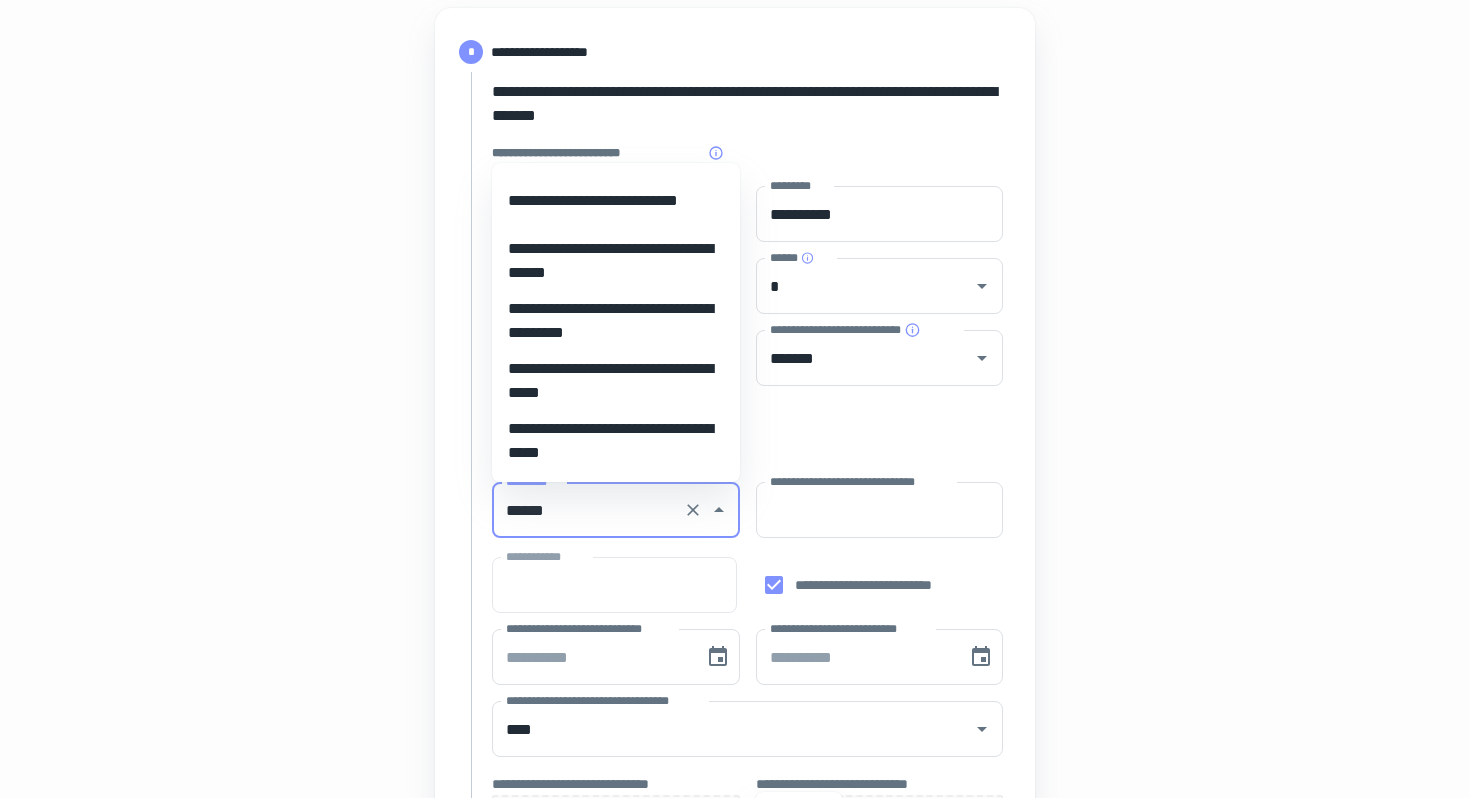 scroll, scrollTop: 238, scrollLeft: 0, axis: vertical 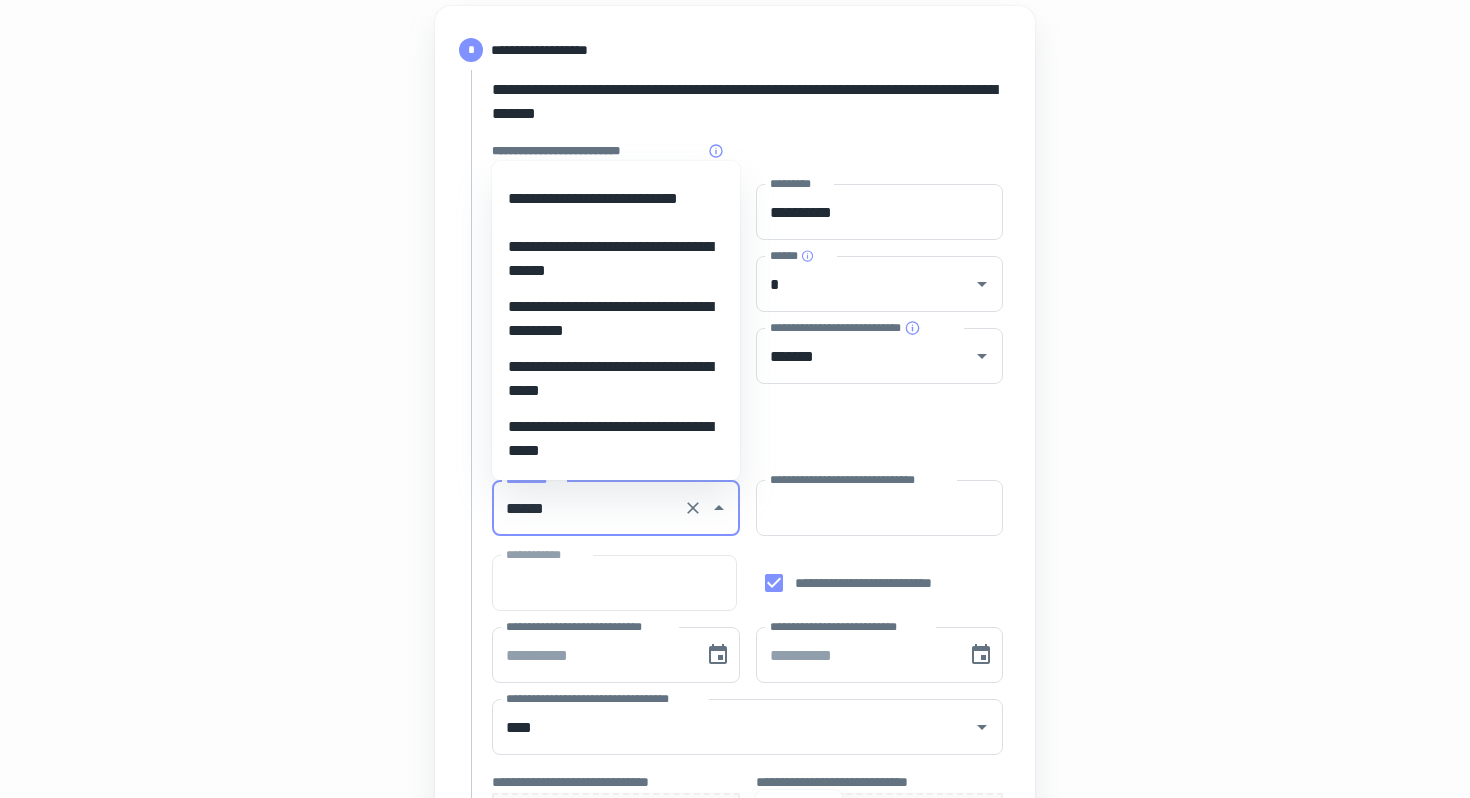 click on "**********" at bounding box center [616, 439] 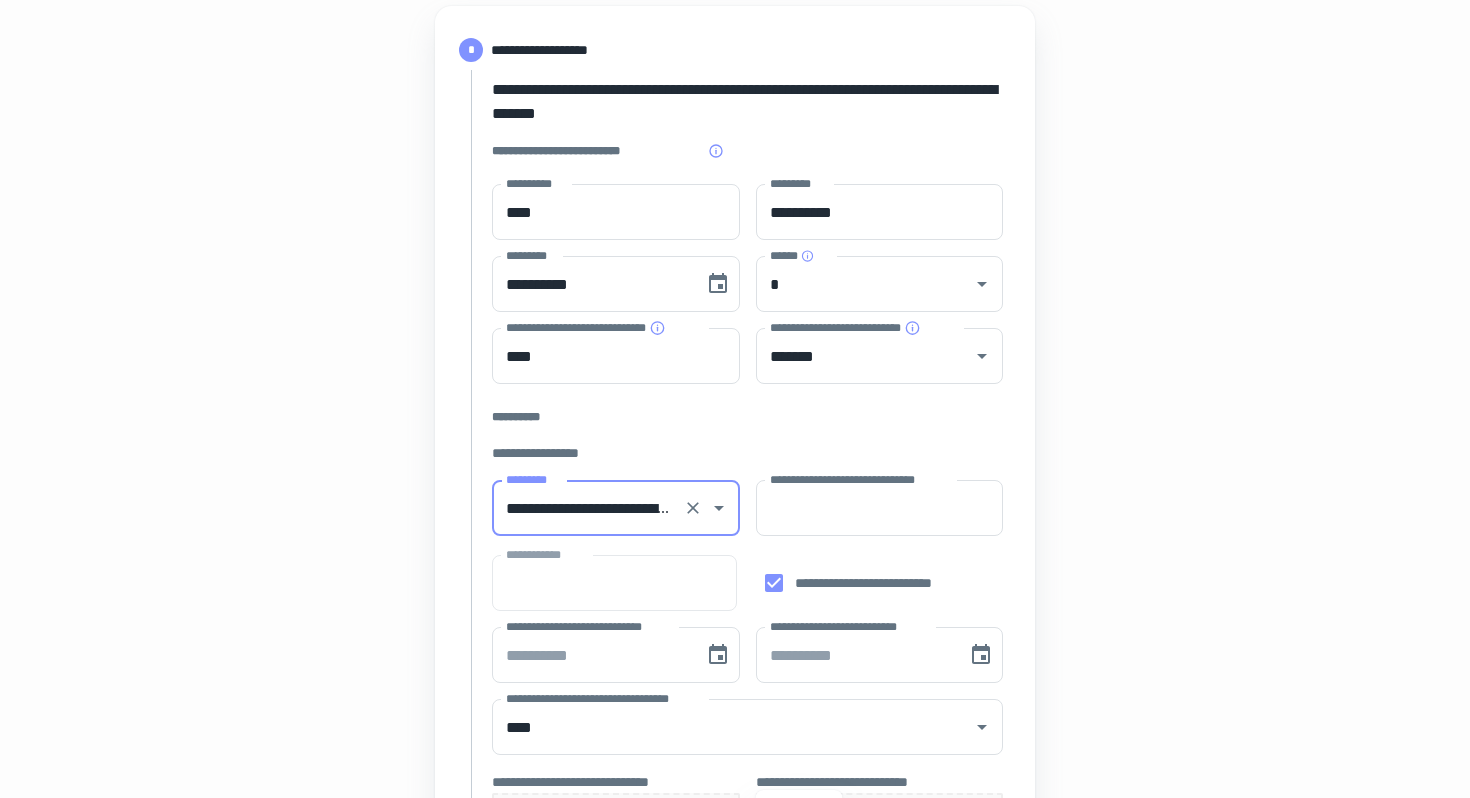 type on "**********" 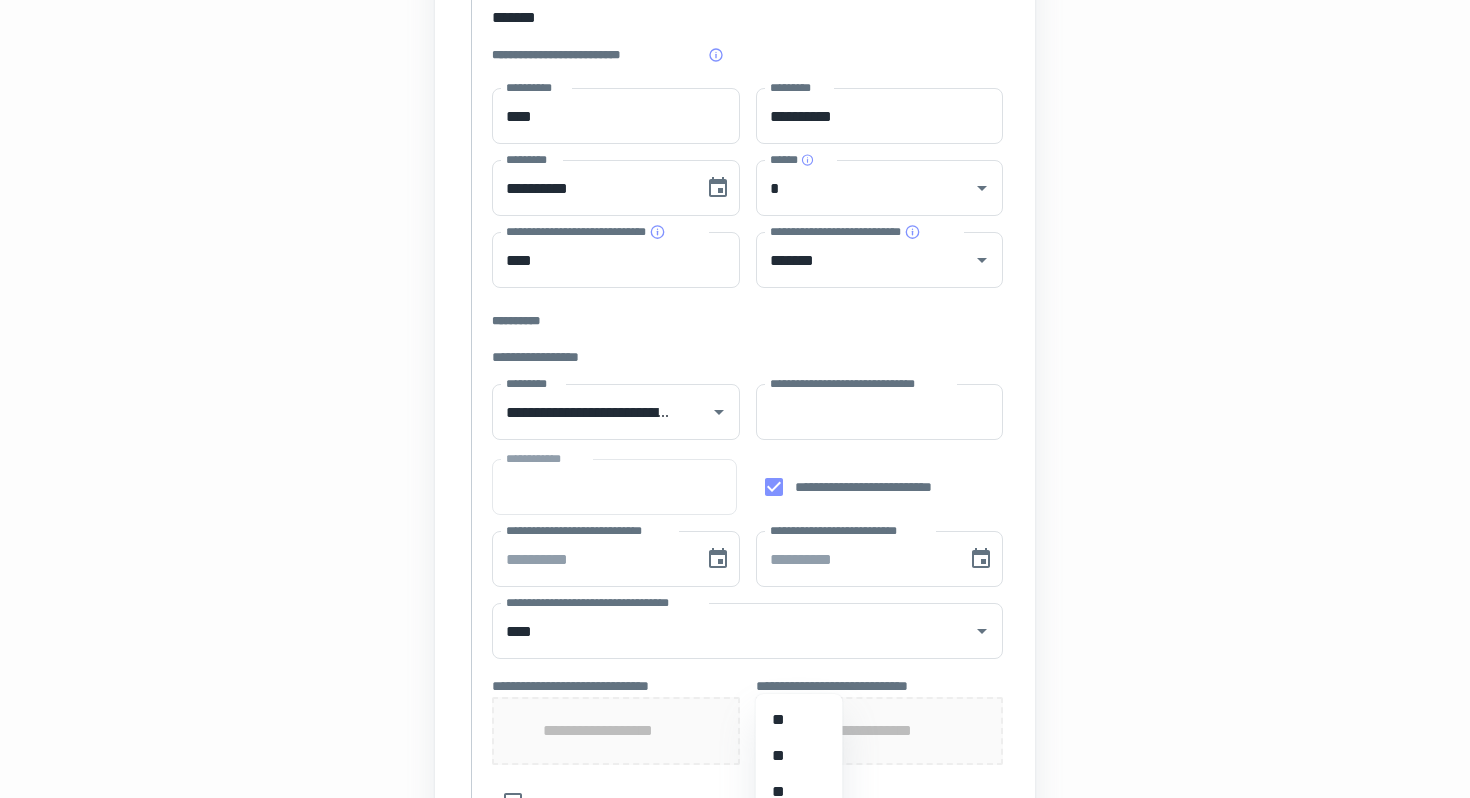 scroll, scrollTop: 335, scrollLeft: 0, axis: vertical 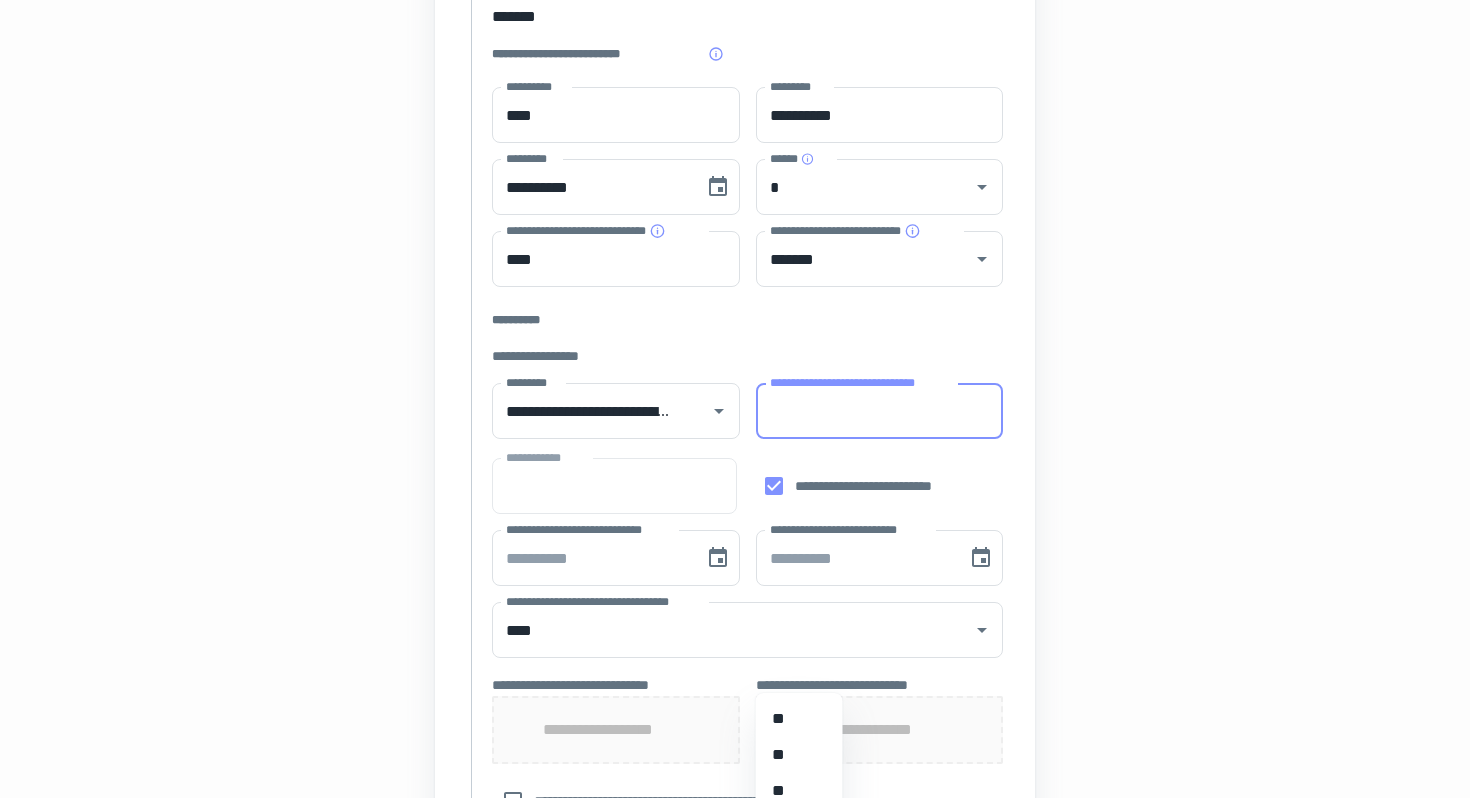 click on "**********" at bounding box center [880, 411] 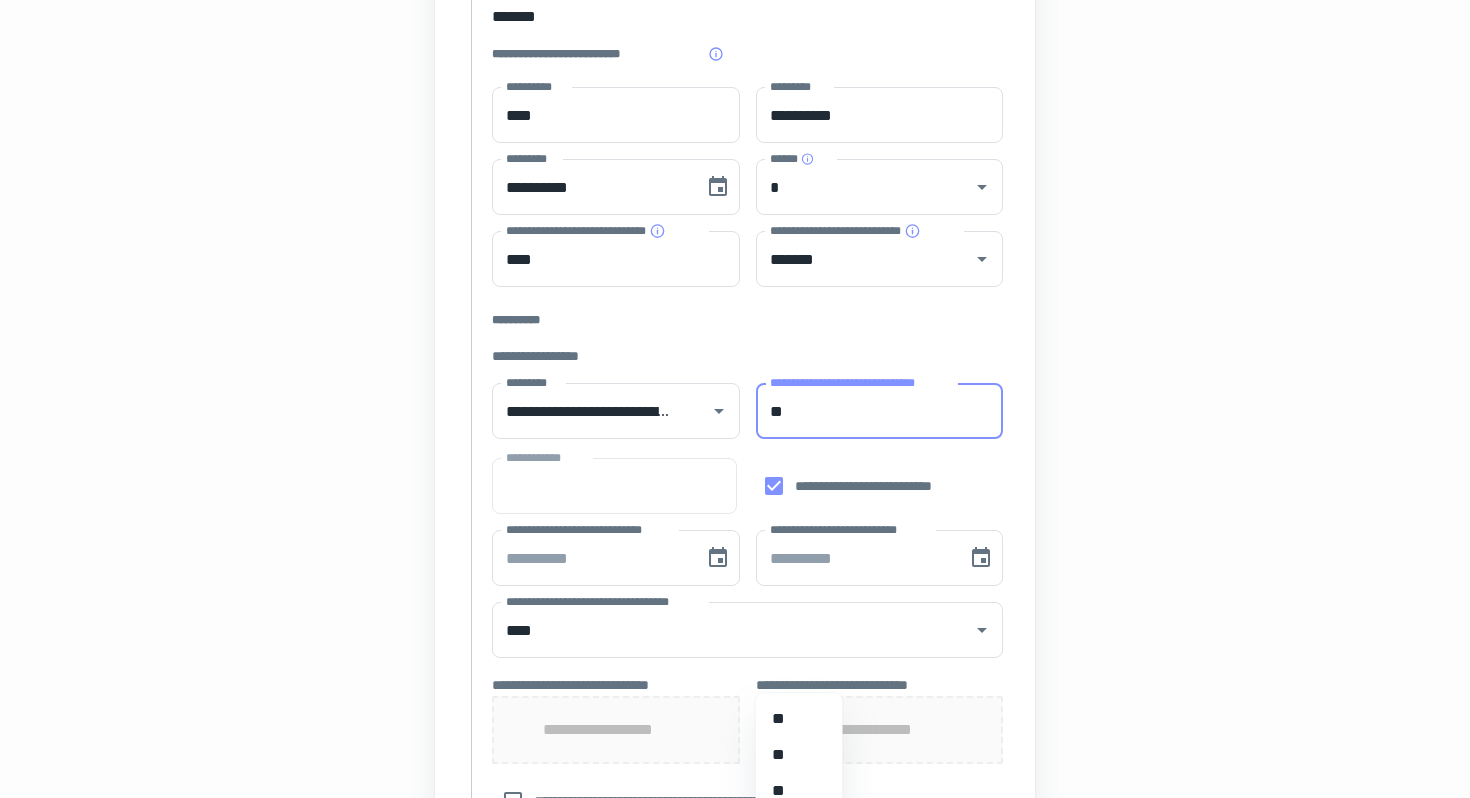 type on "*" 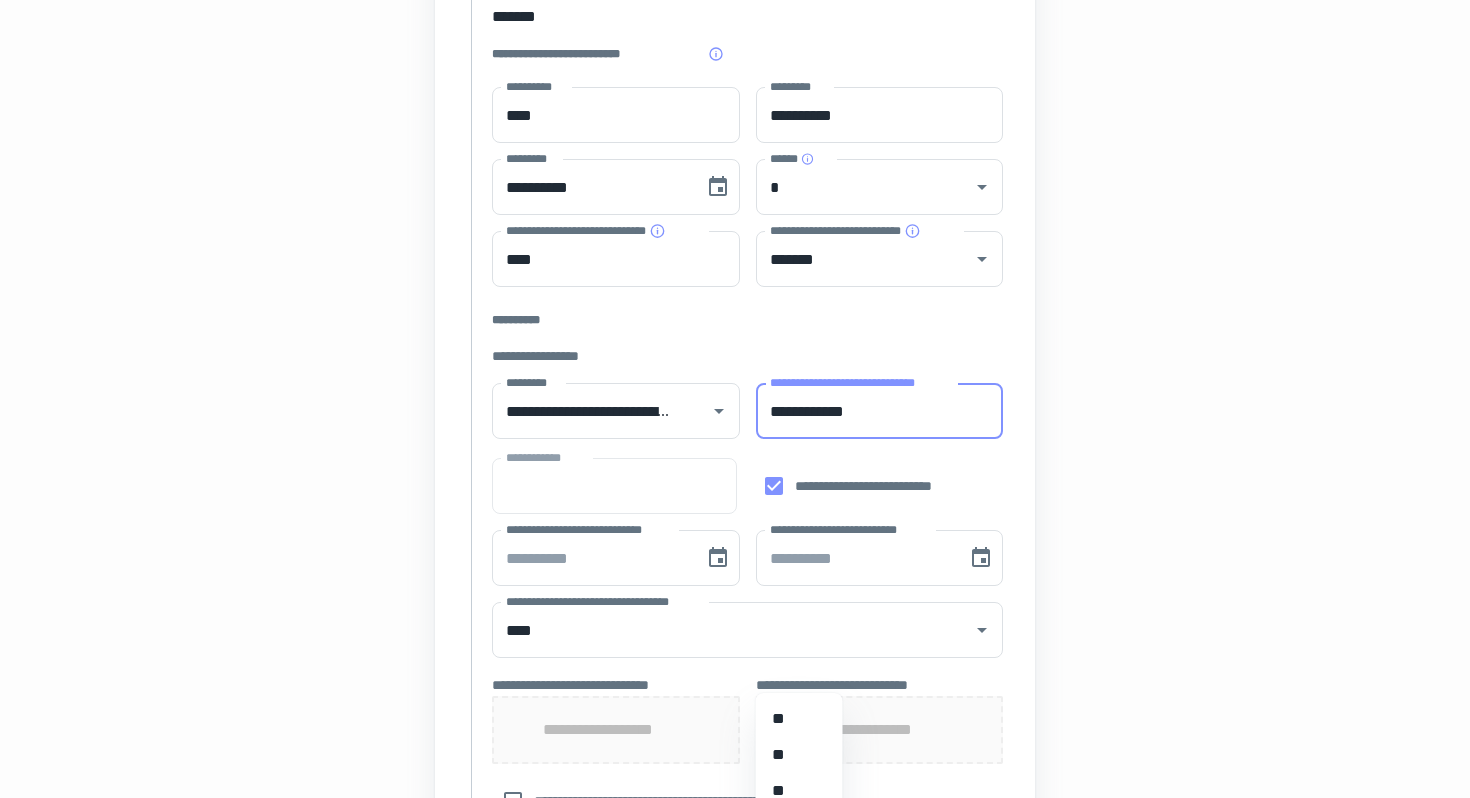 type on "**********" 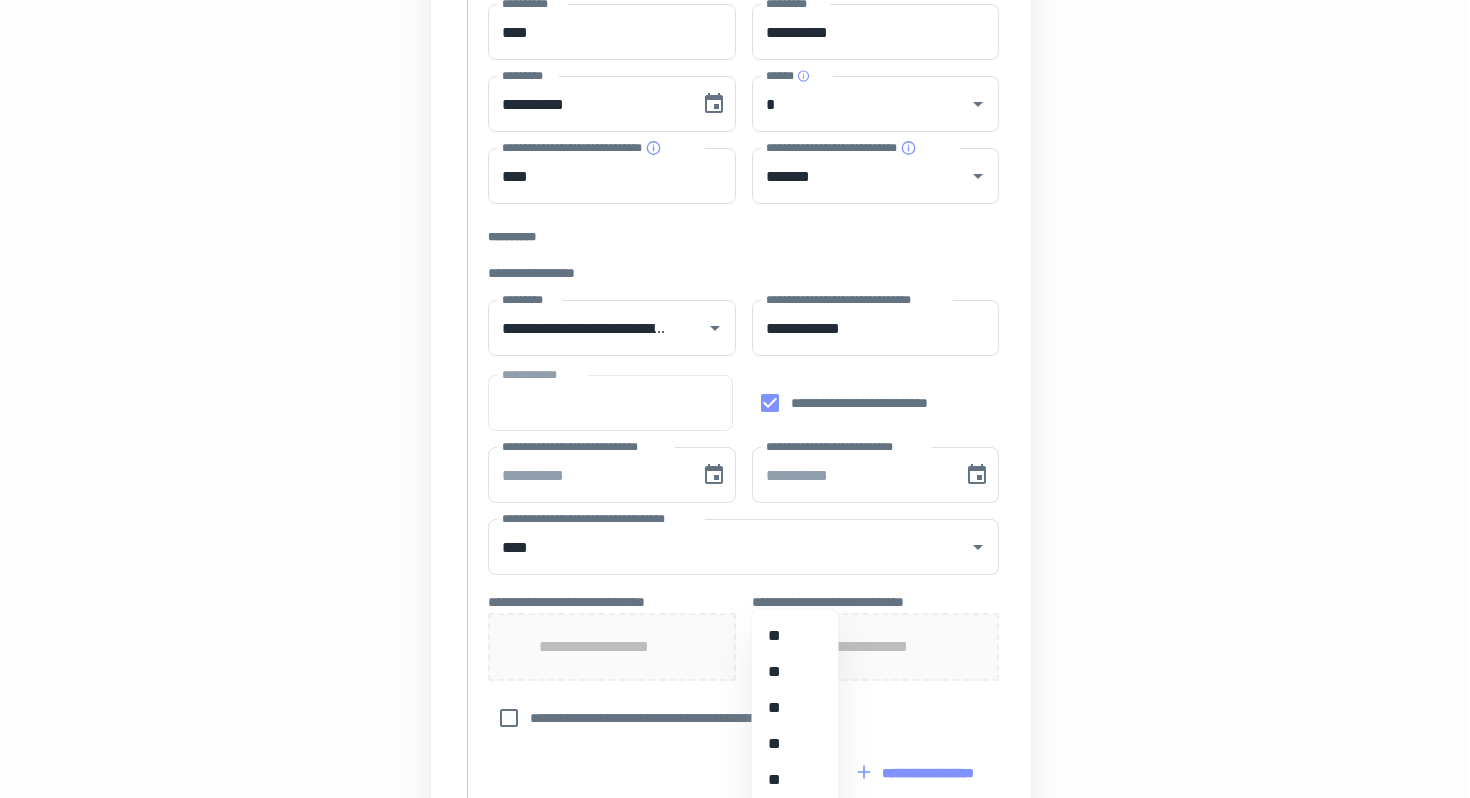 scroll, scrollTop: 432, scrollLeft: 4, axis: both 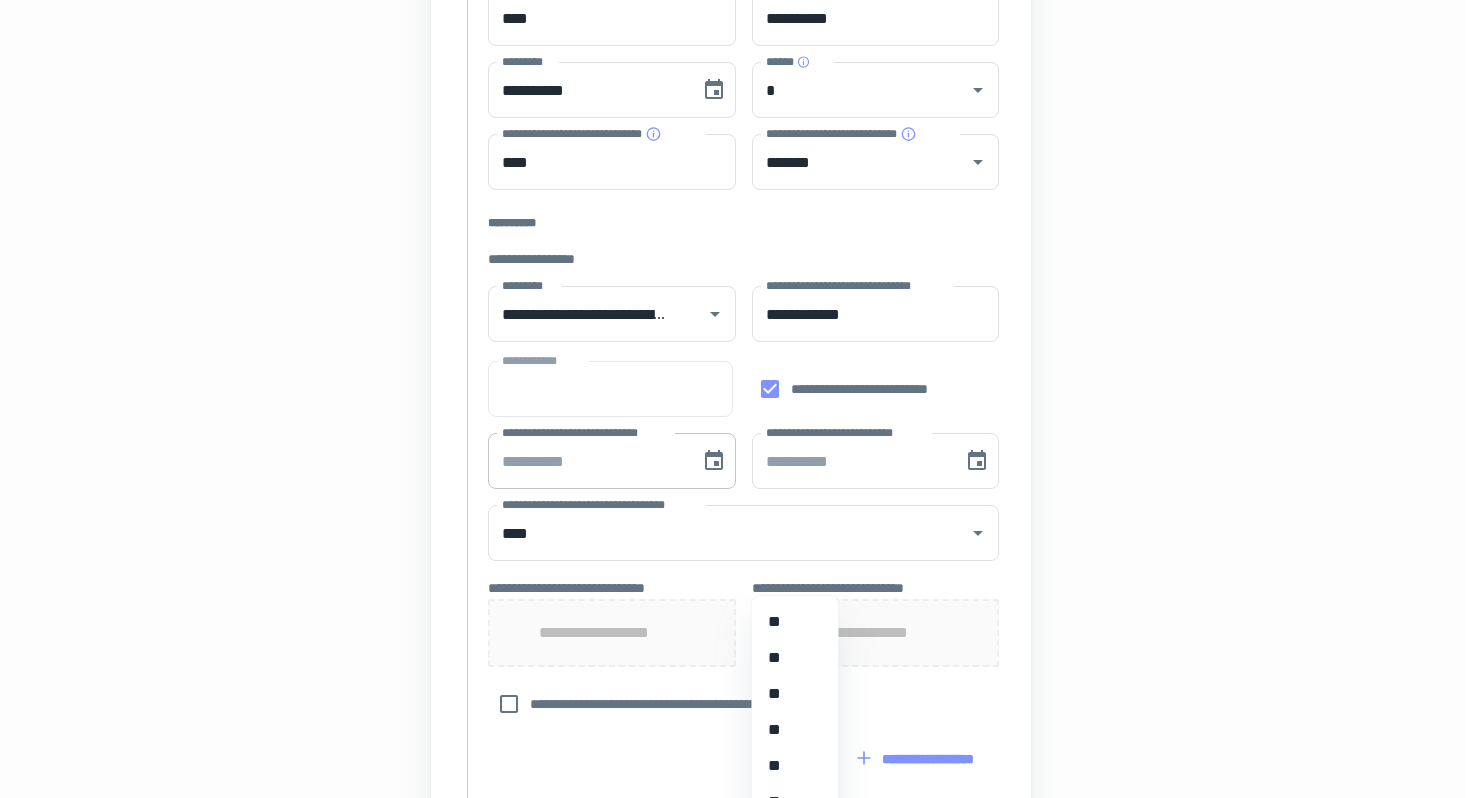 type on "**********" 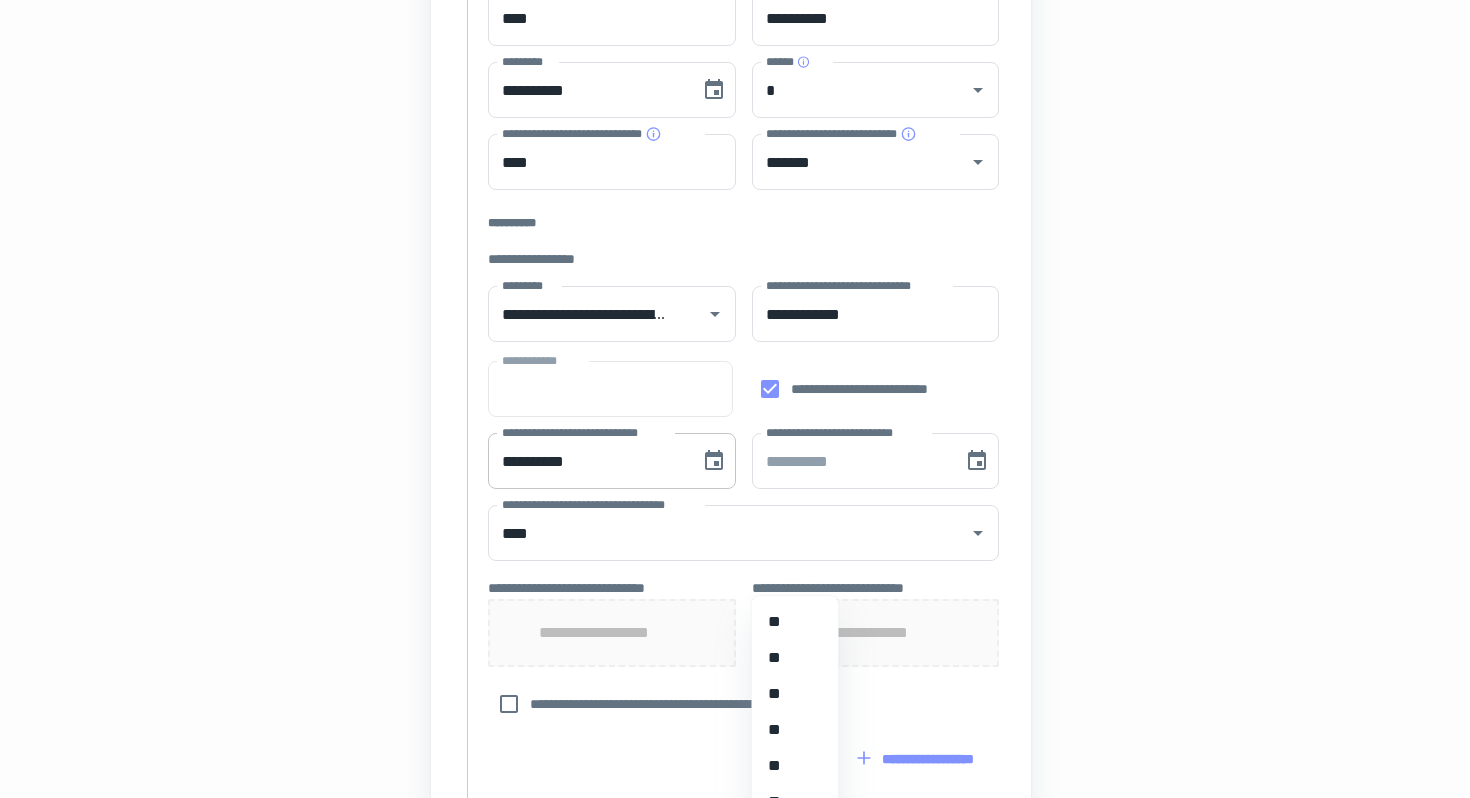 click on "**********" at bounding box center [587, 461] 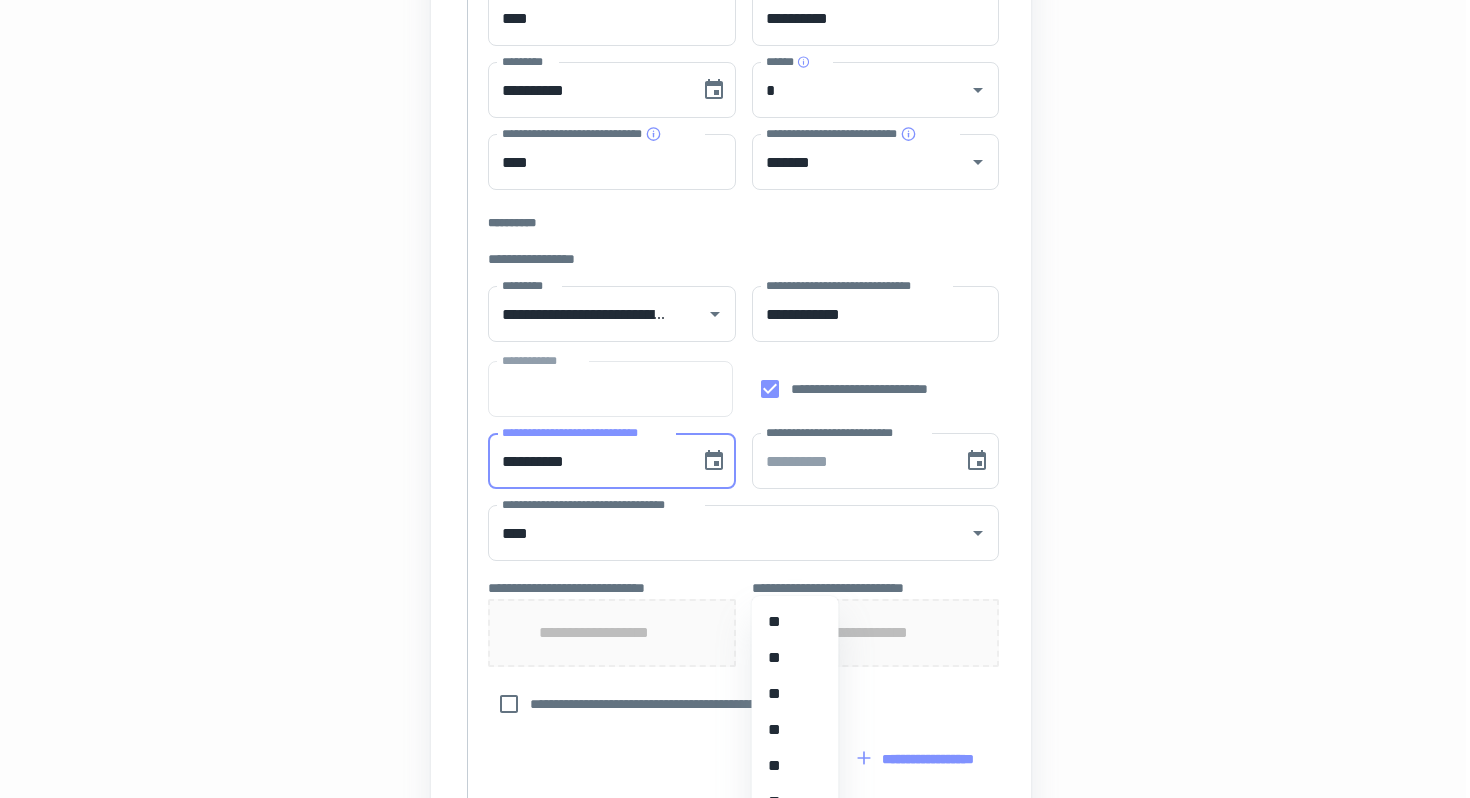 click on "**********" at bounding box center (587, 461) 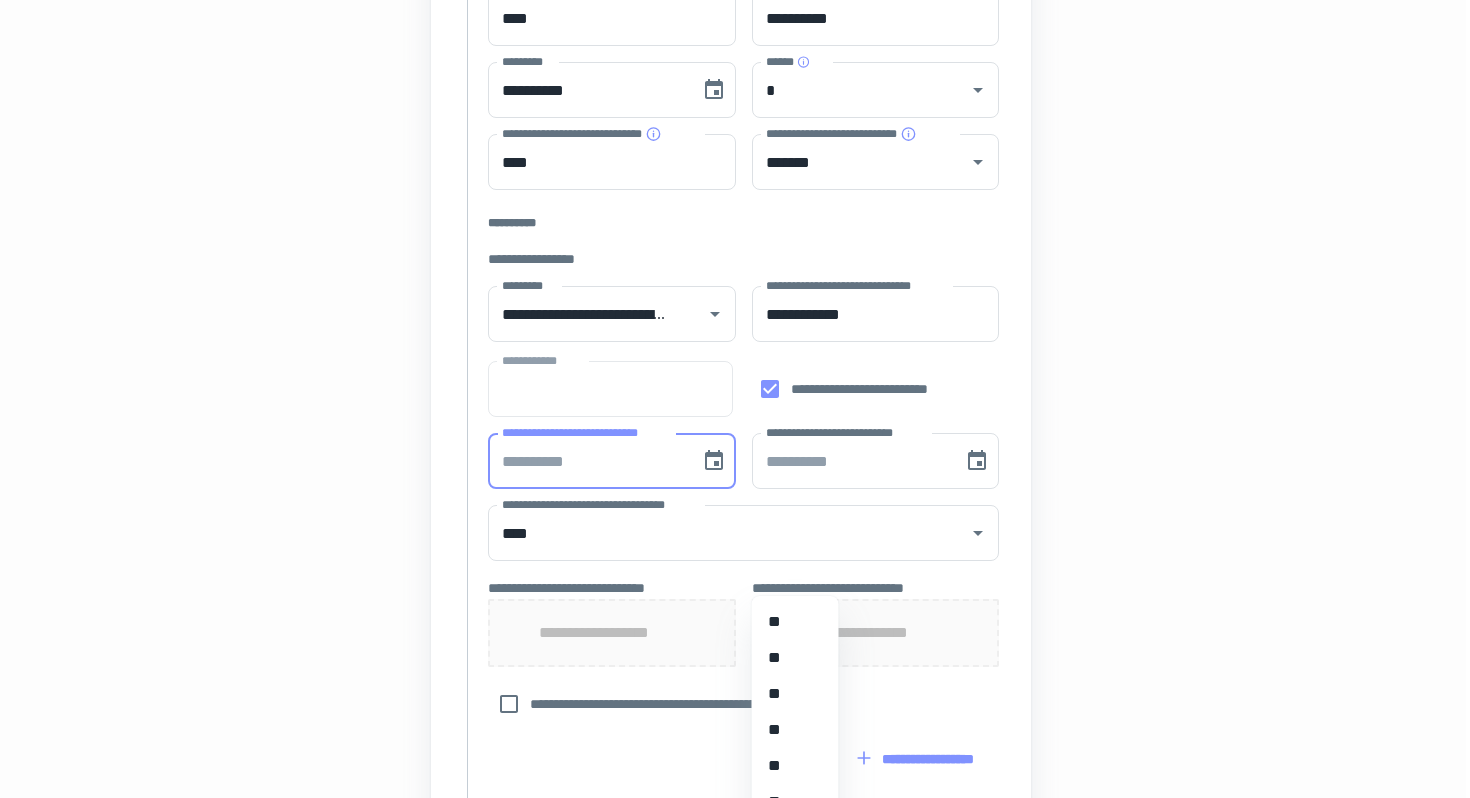 click on "**********" at bounding box center [731, 458] 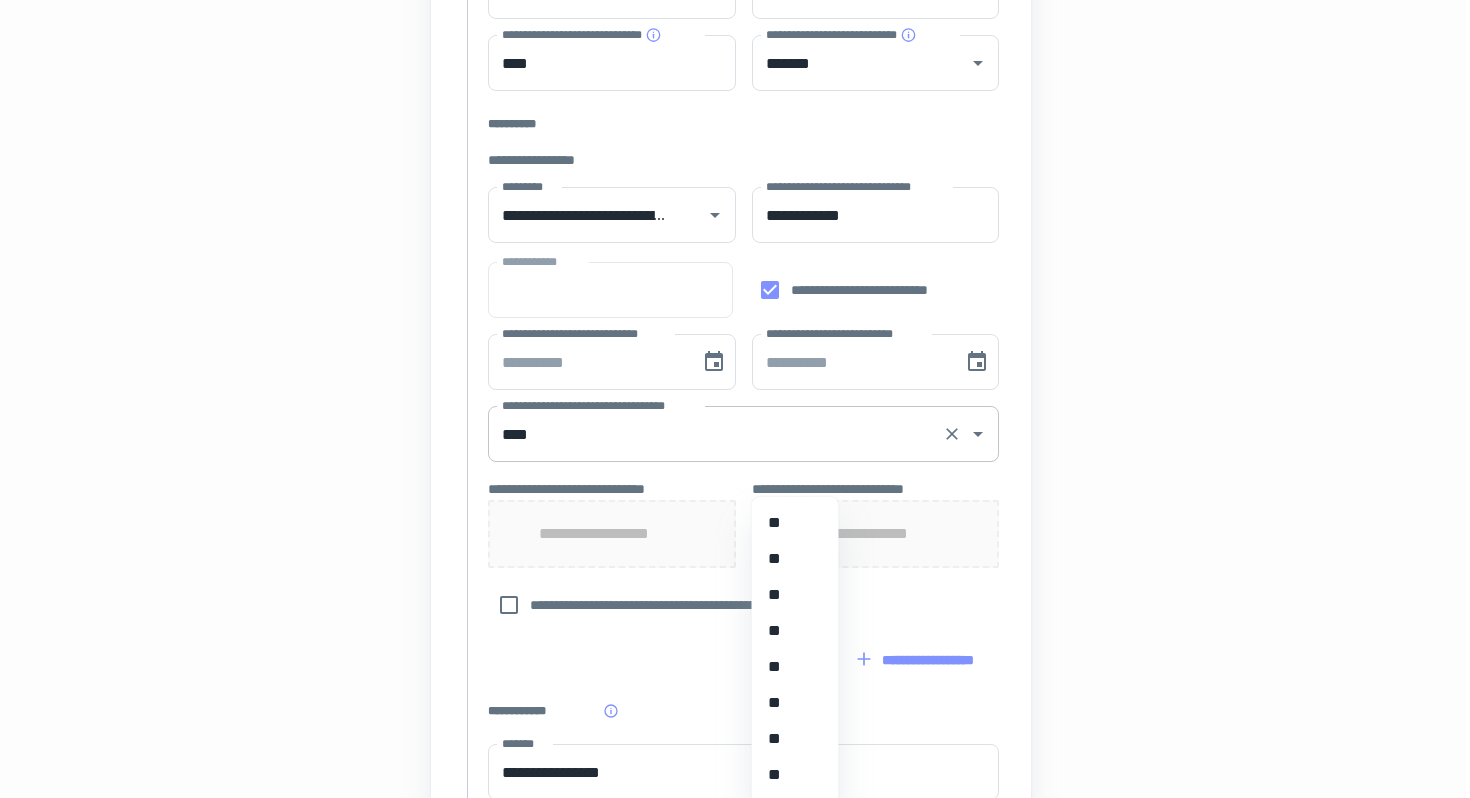 scroll, scrollTop: 532, scrollLeft: 4, axis: both 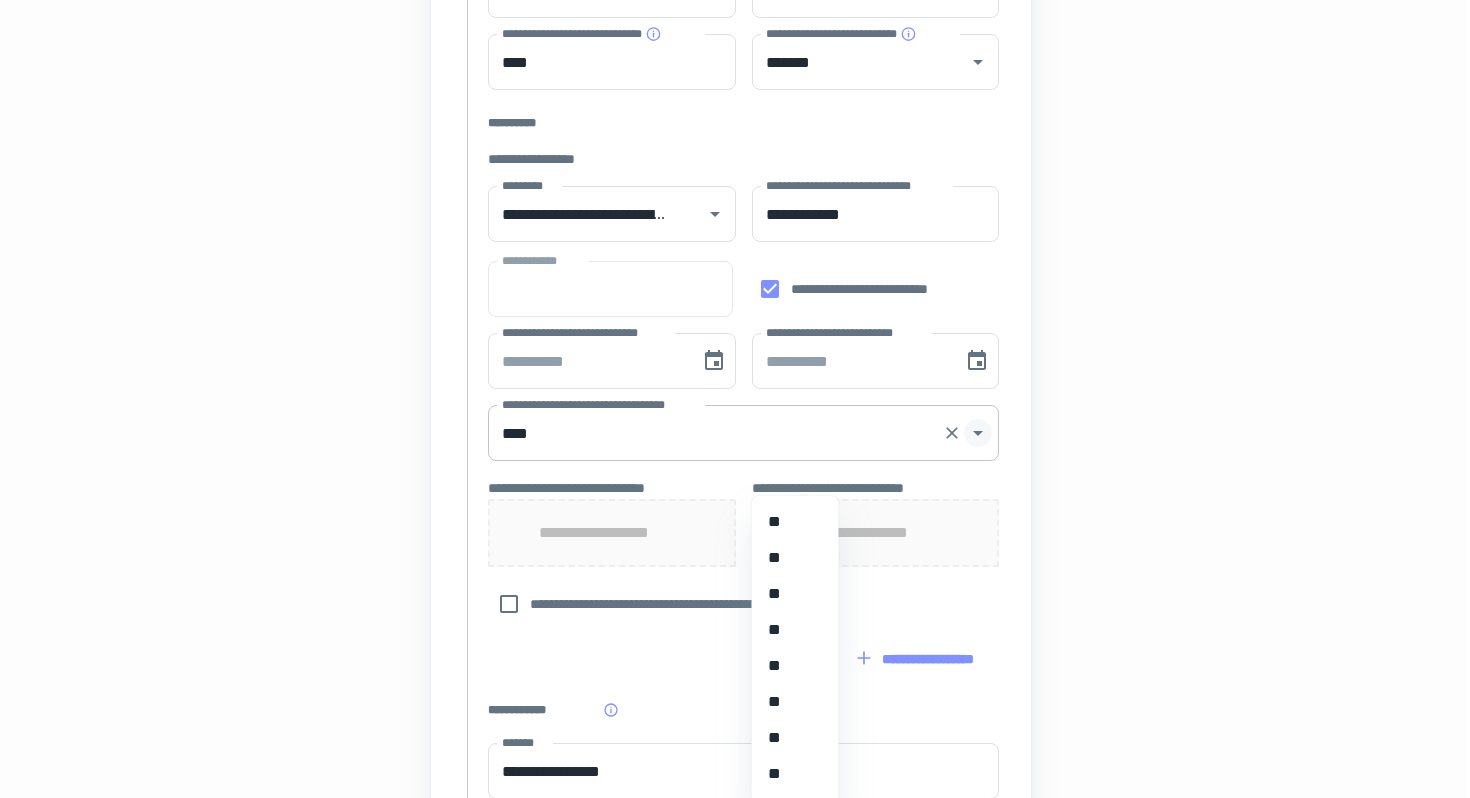 click 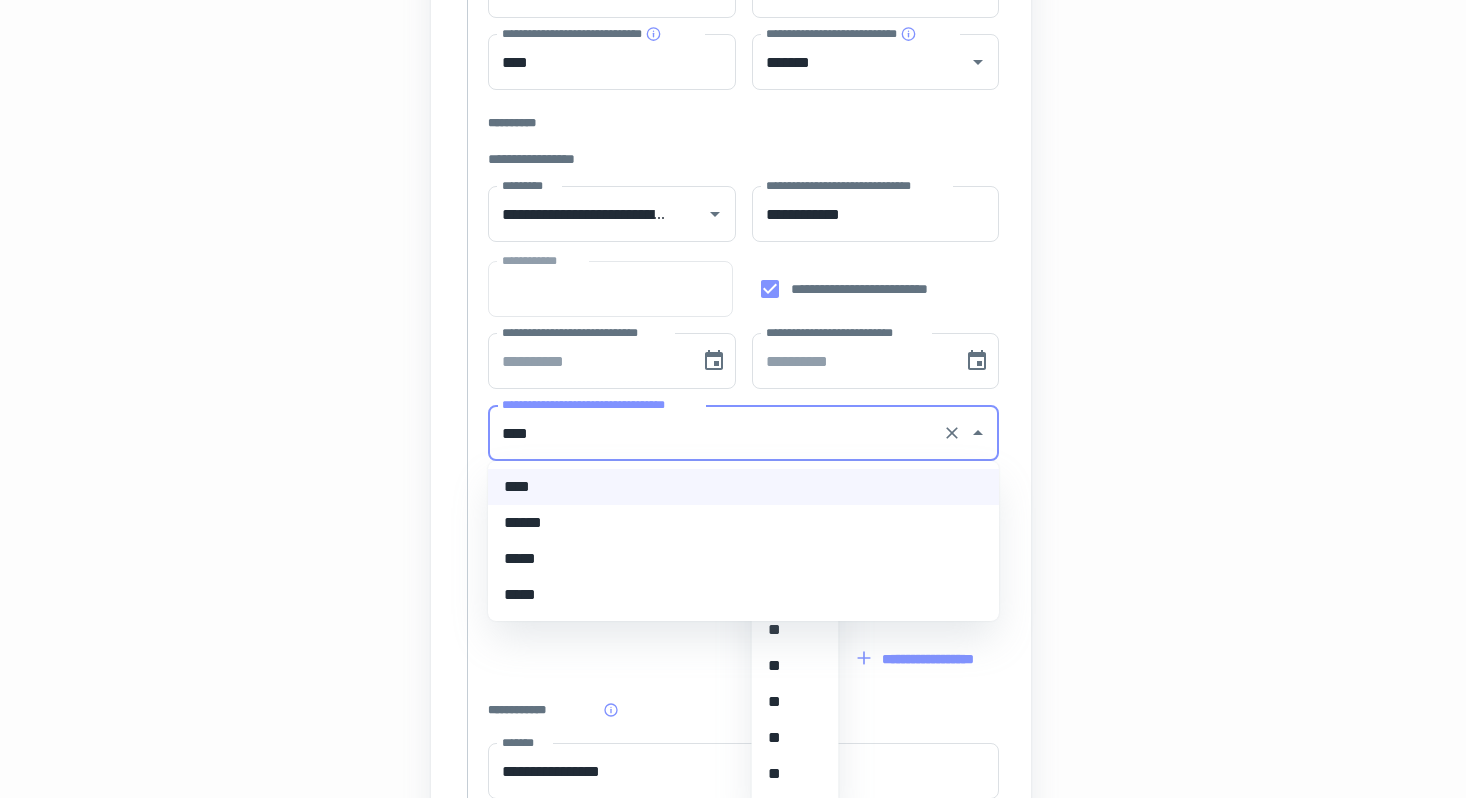 click on "*****" at bounding box center (743, 559) 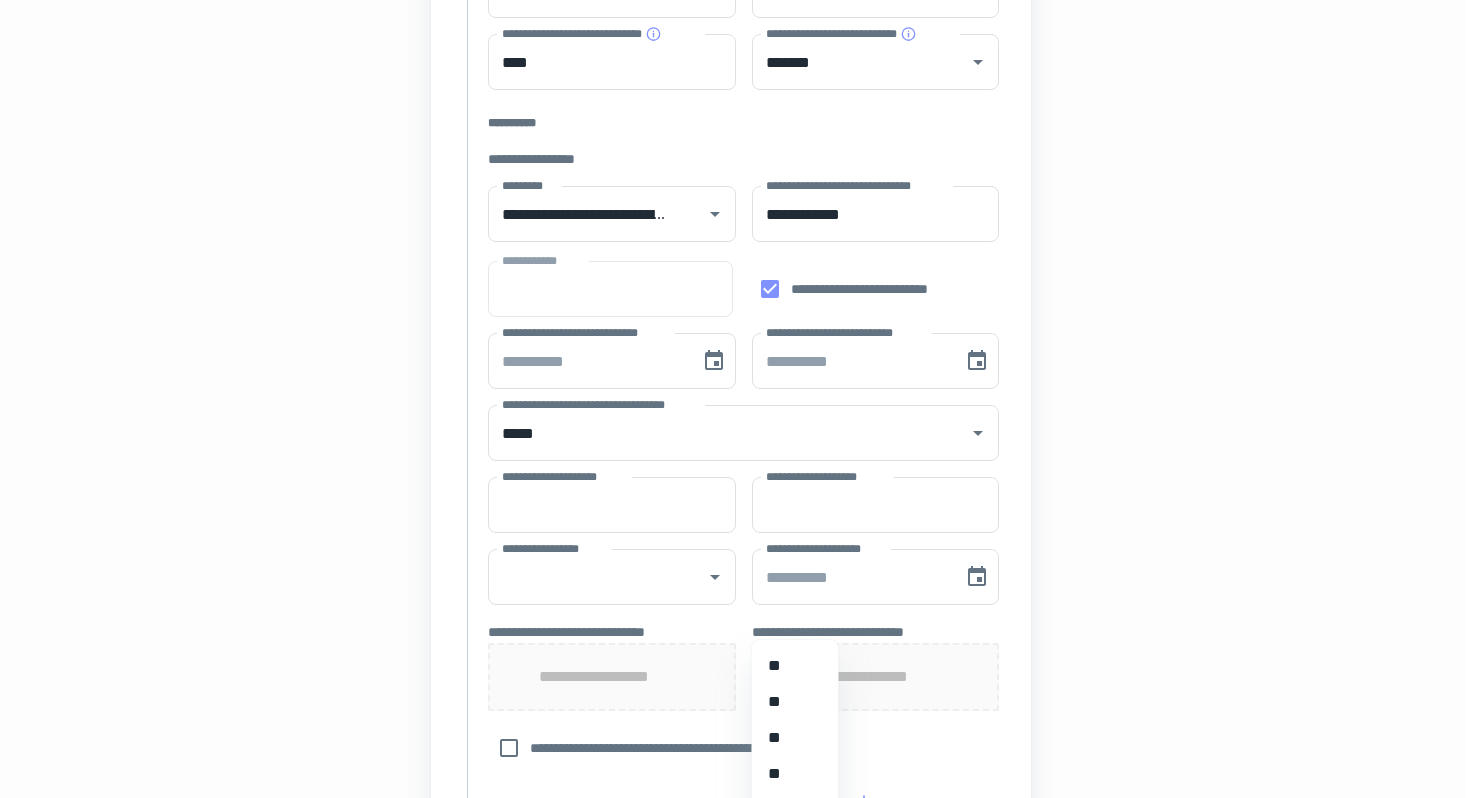 click on "**********" at bounding box center [731, 430] 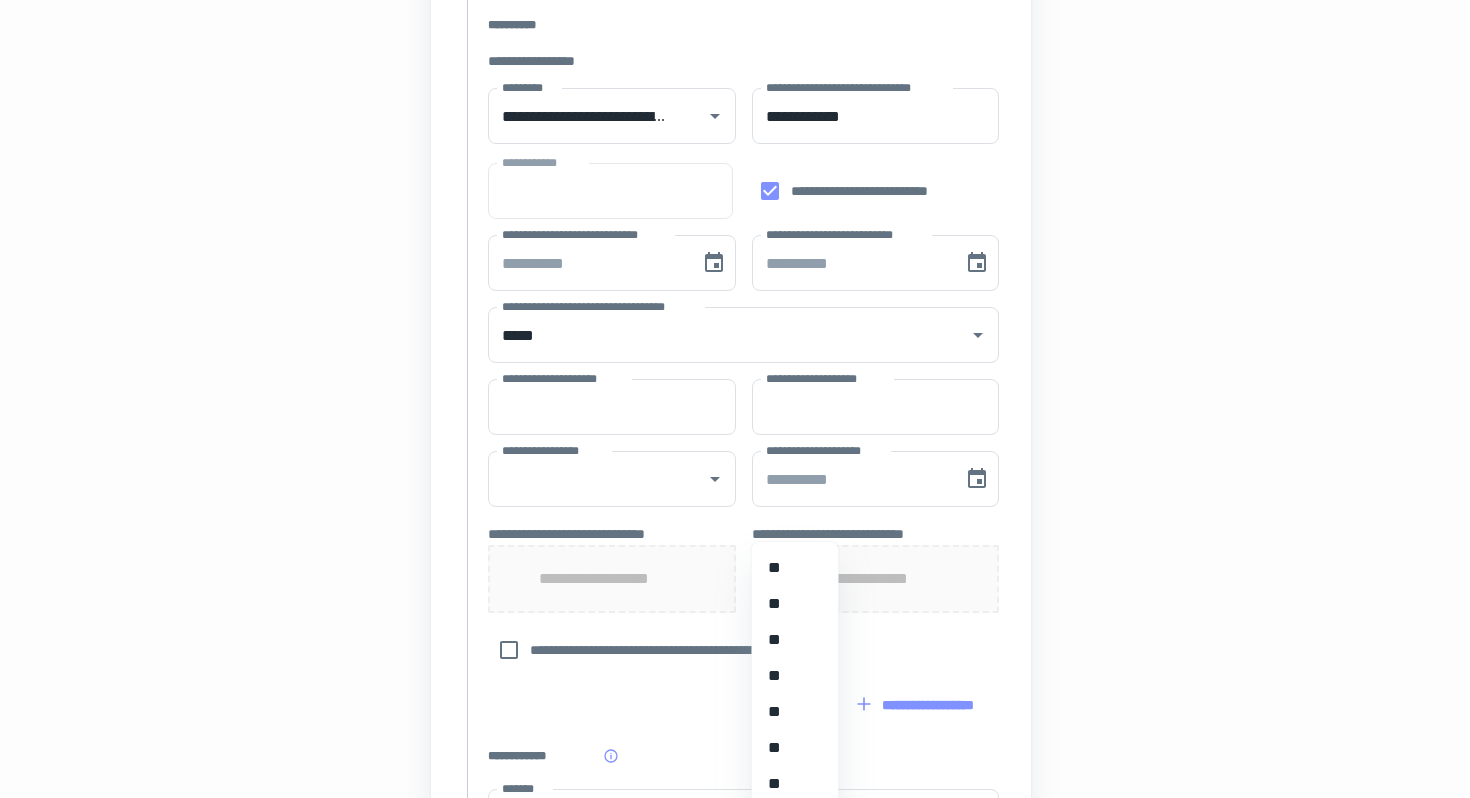 scroll, scrollTop: 635, scrollLeft: 4, axis: both 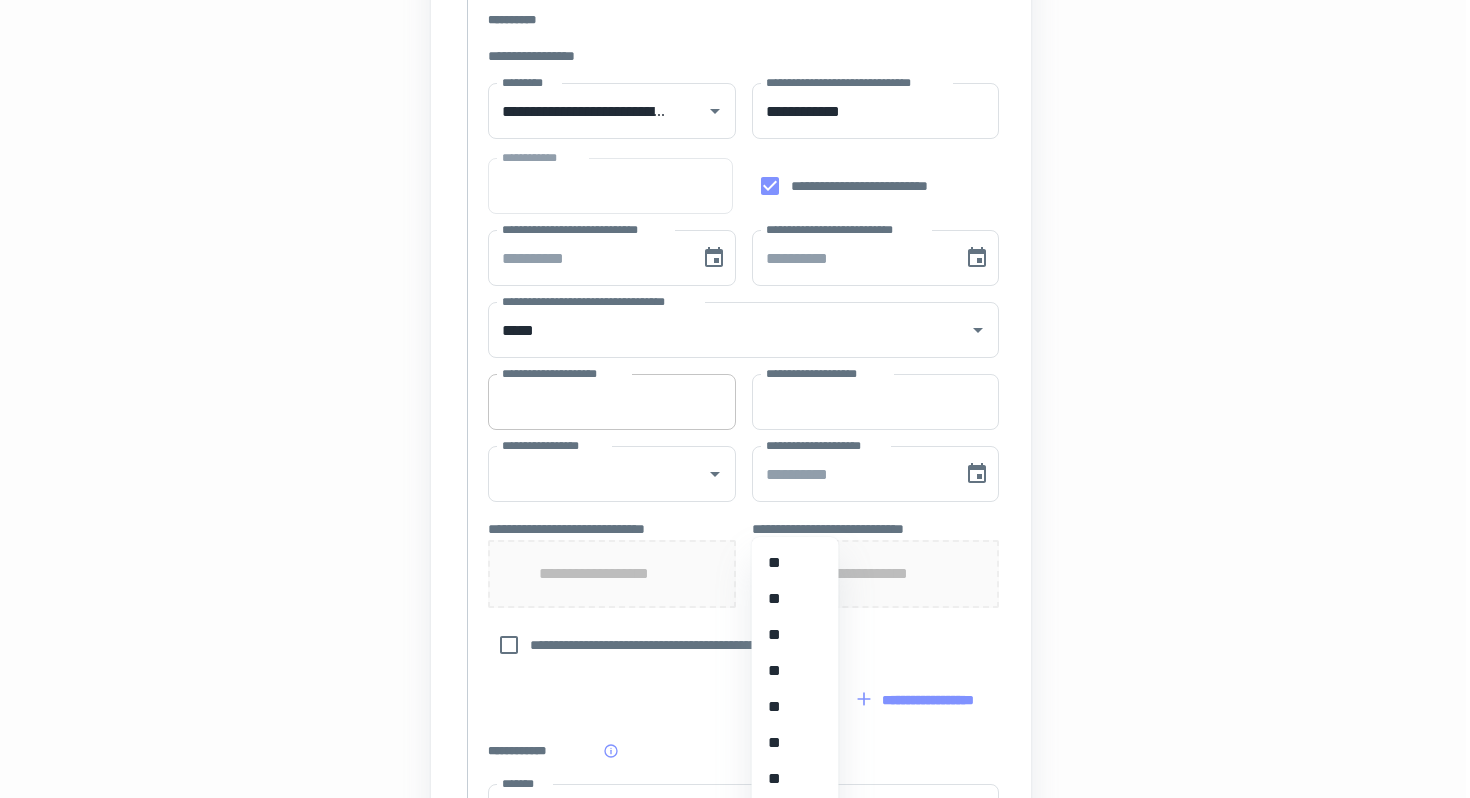 click on "**********" at bounding box center [612, 402] 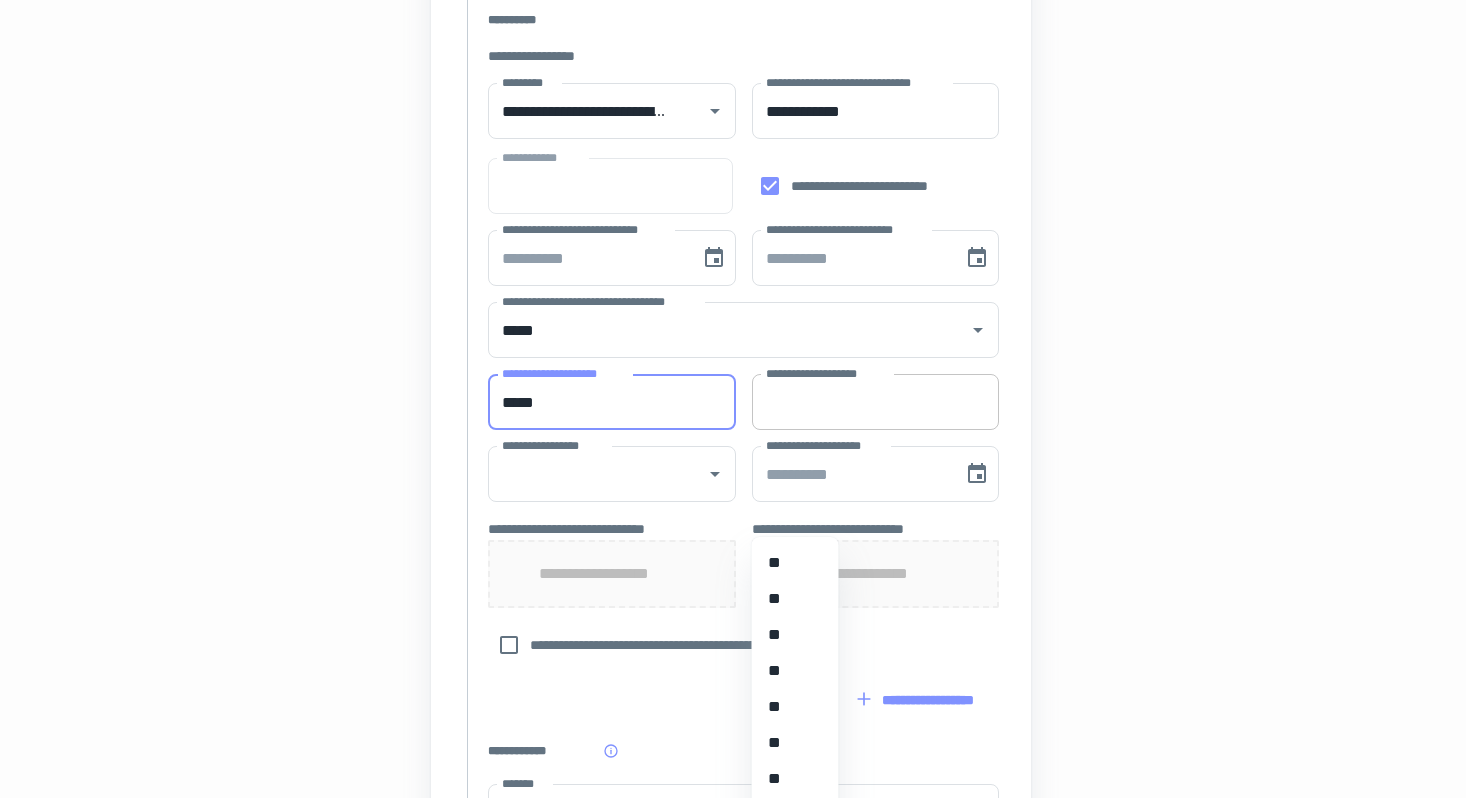 type on "*****" 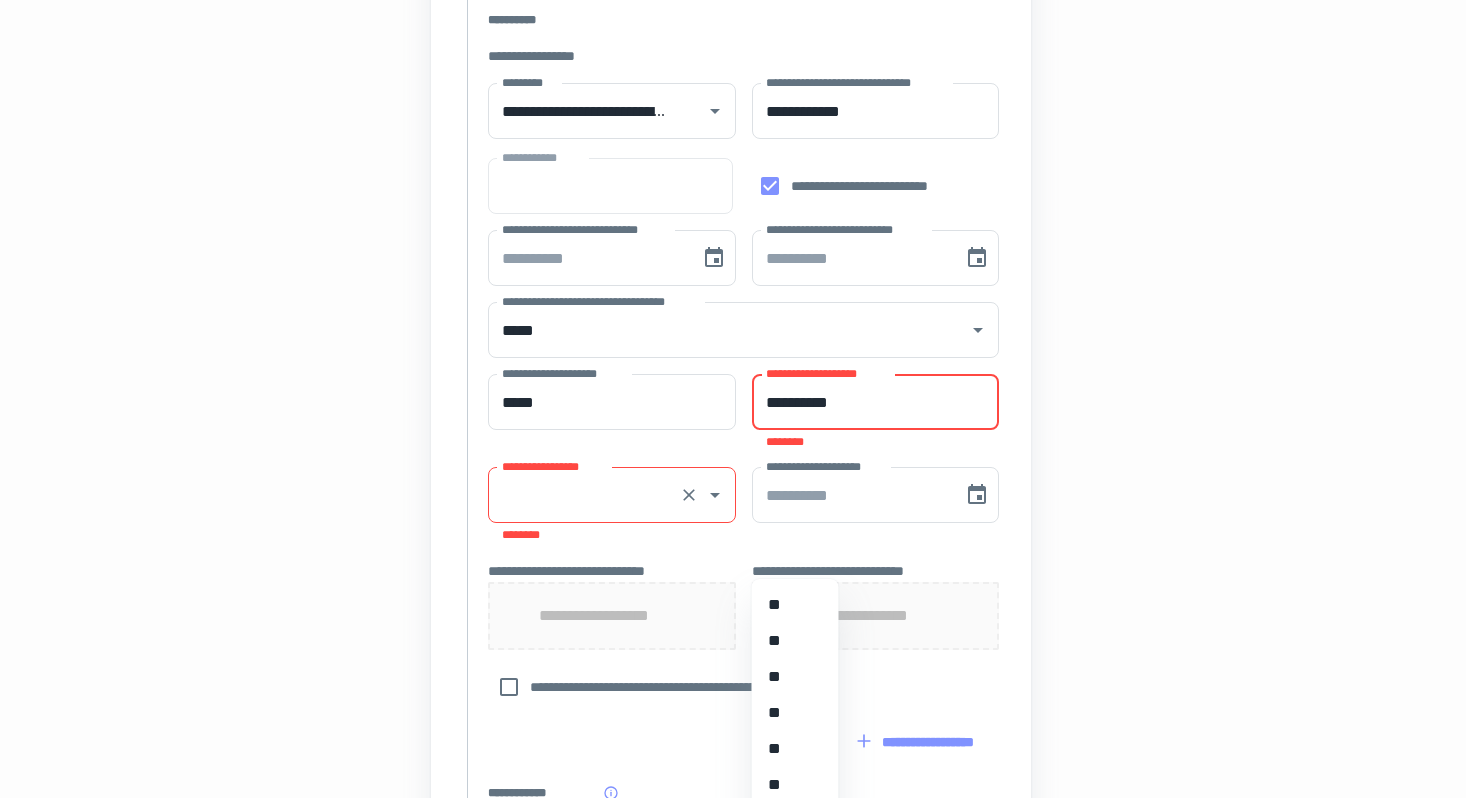 type on "**********" 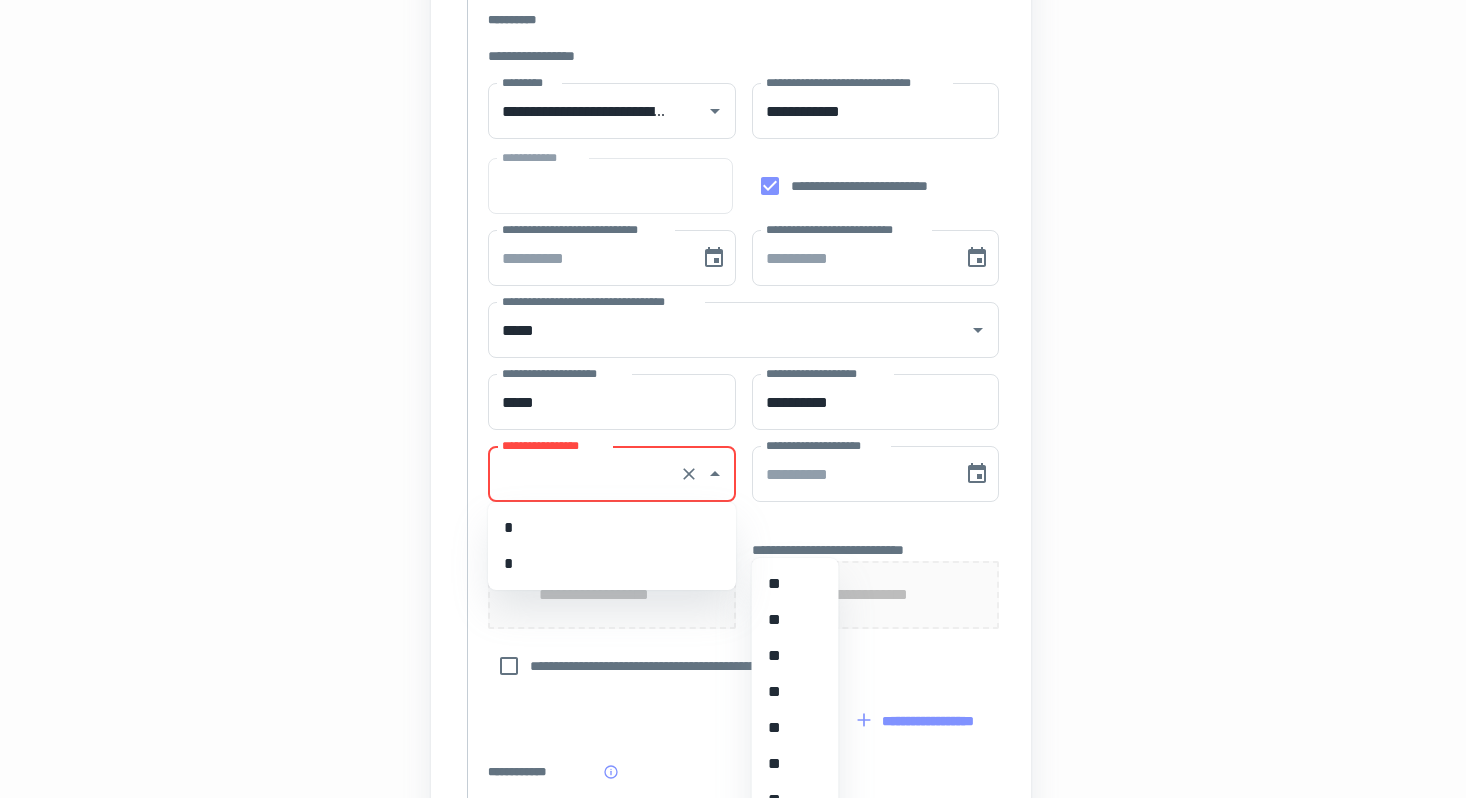 click on "**********" at bounding box center [731, -236] 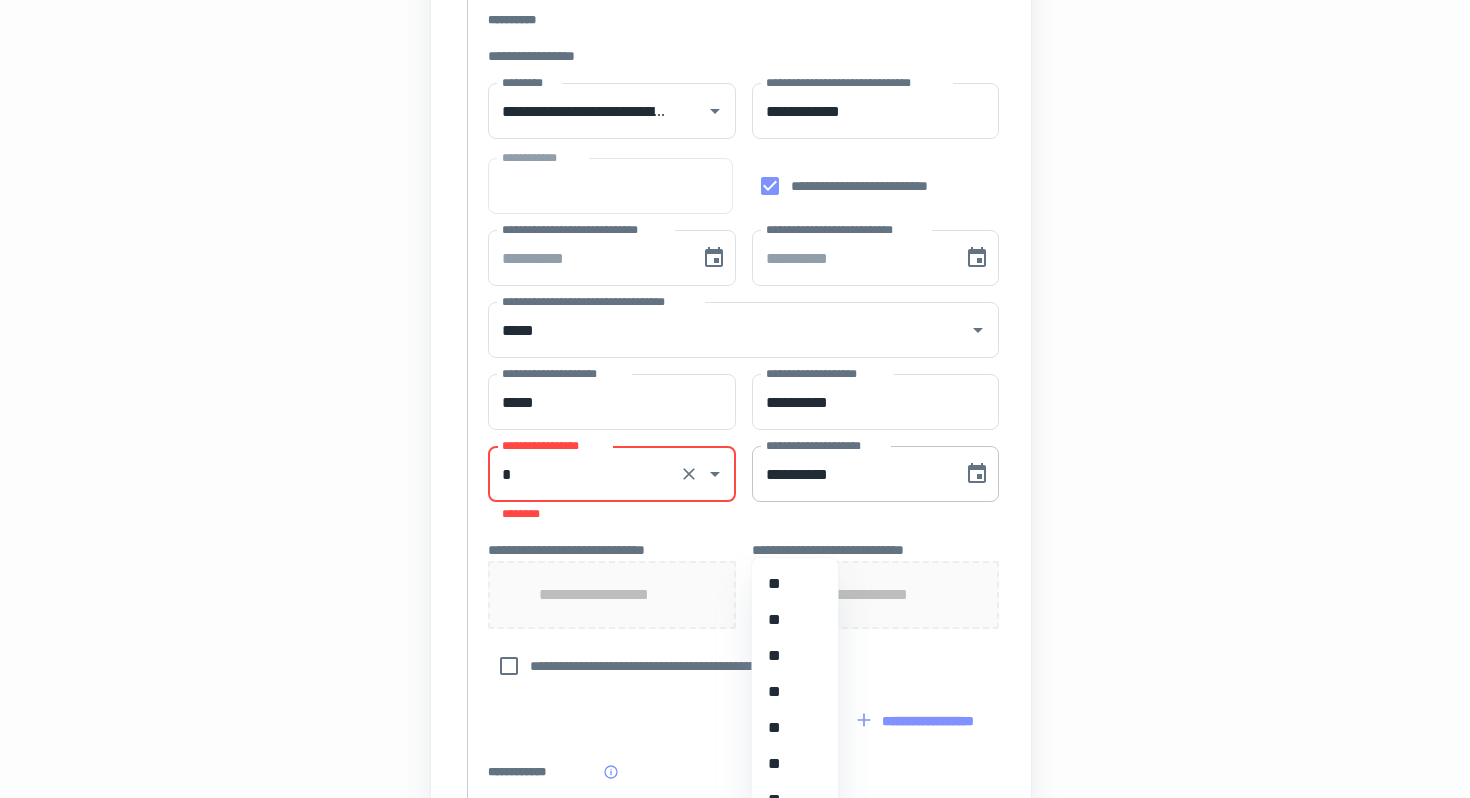 click on "**********" at bounding box center (851, 474) 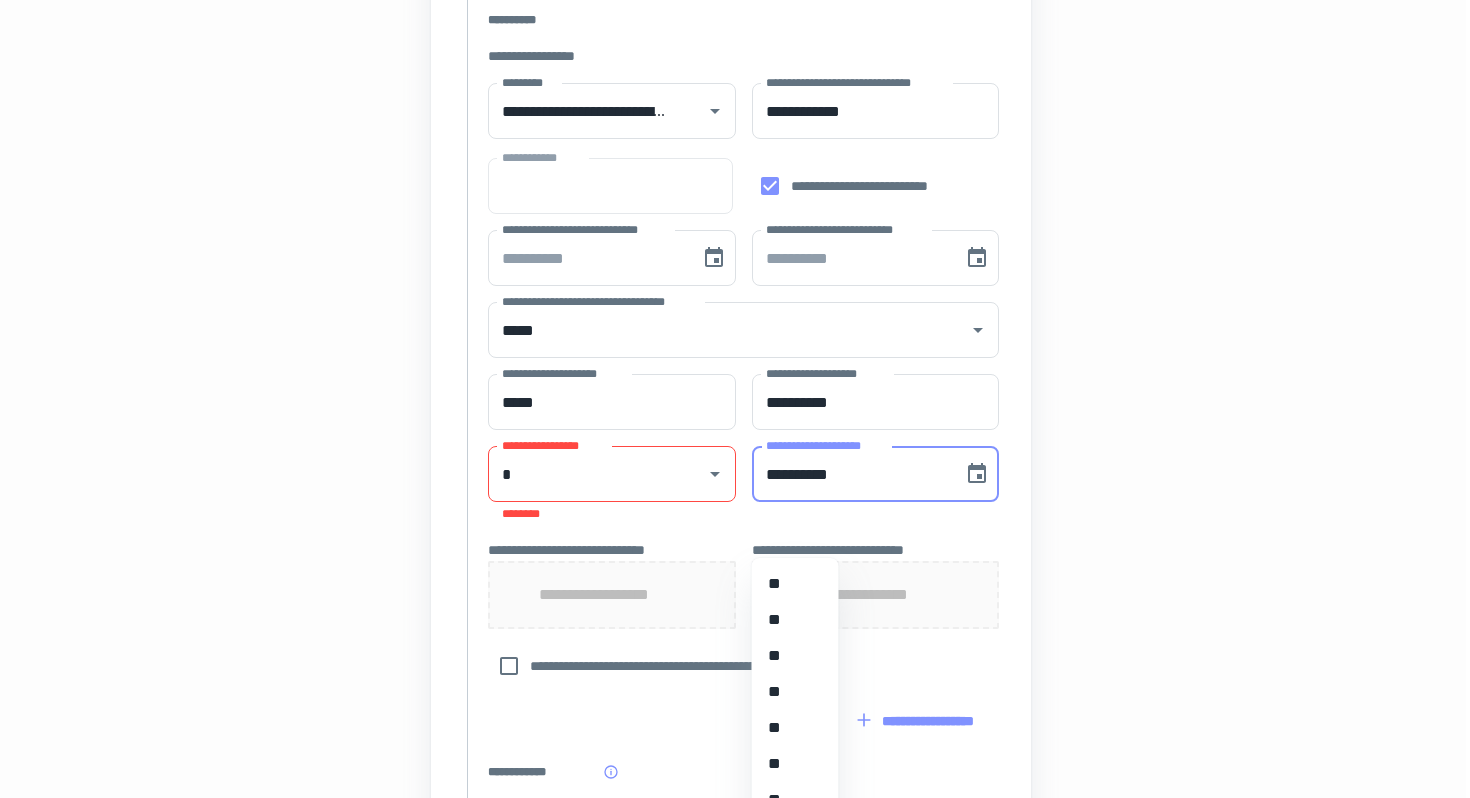 click on "**********" at bounding box center [851, 474] 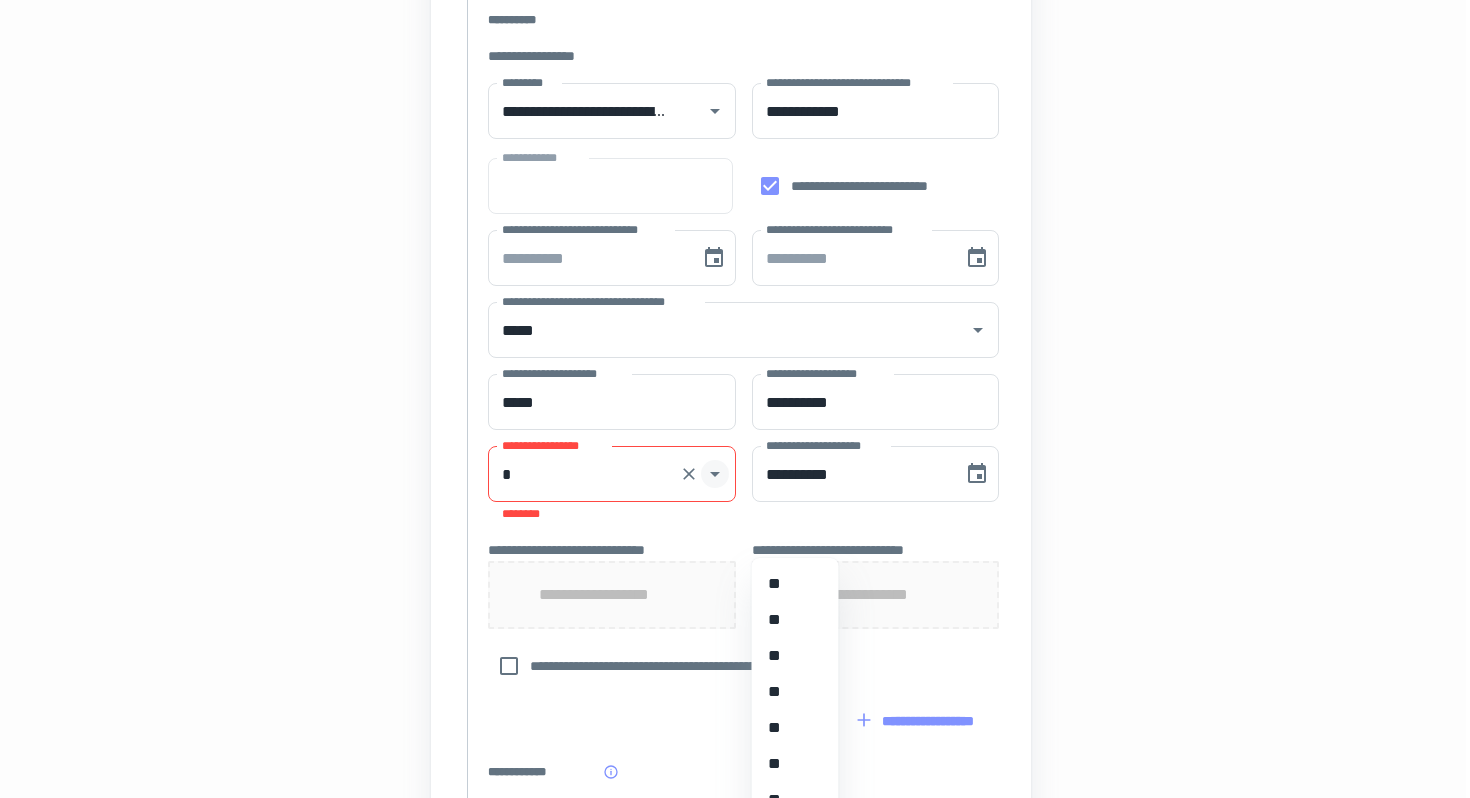 click 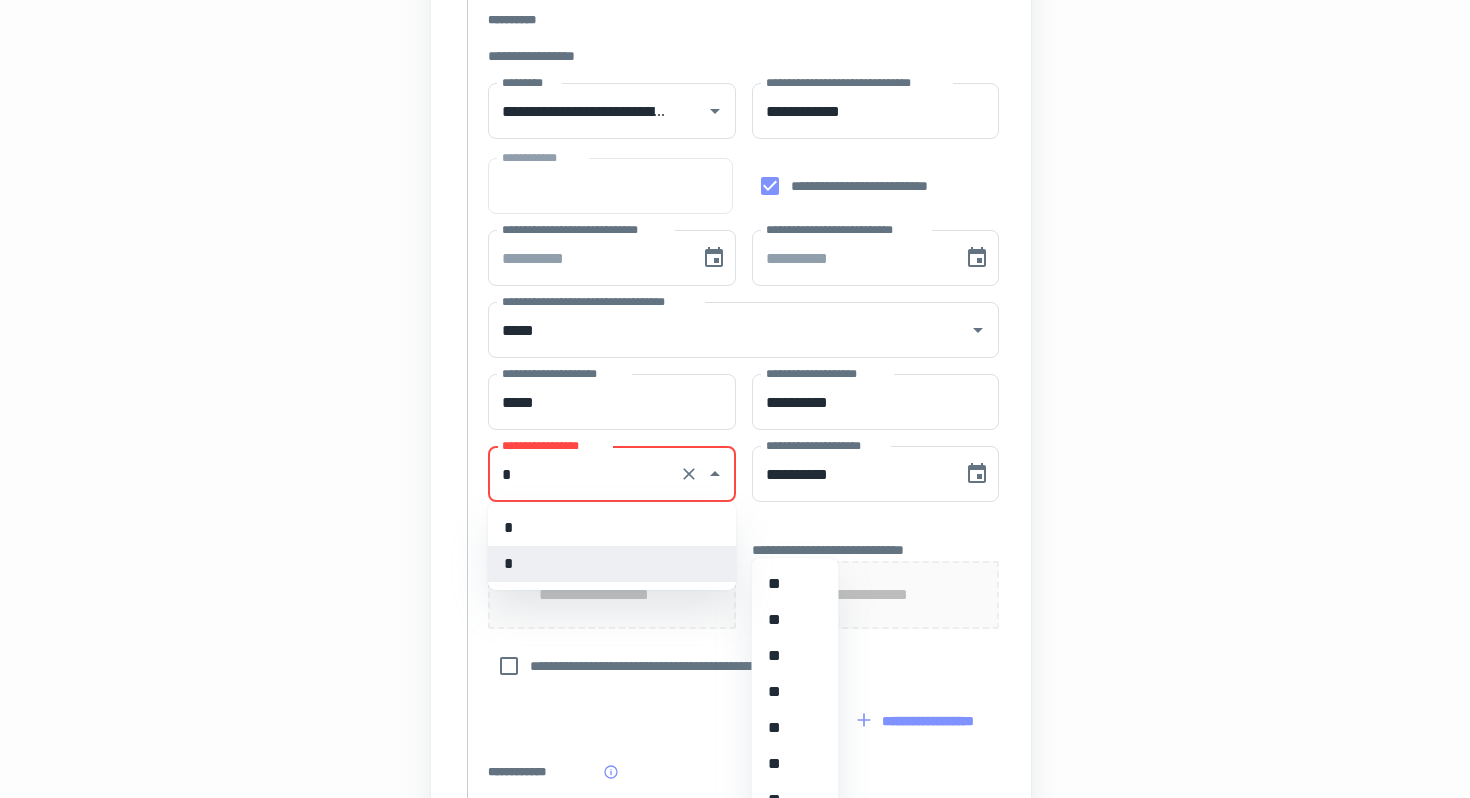 click on "*" at bounding box center (612, 564) 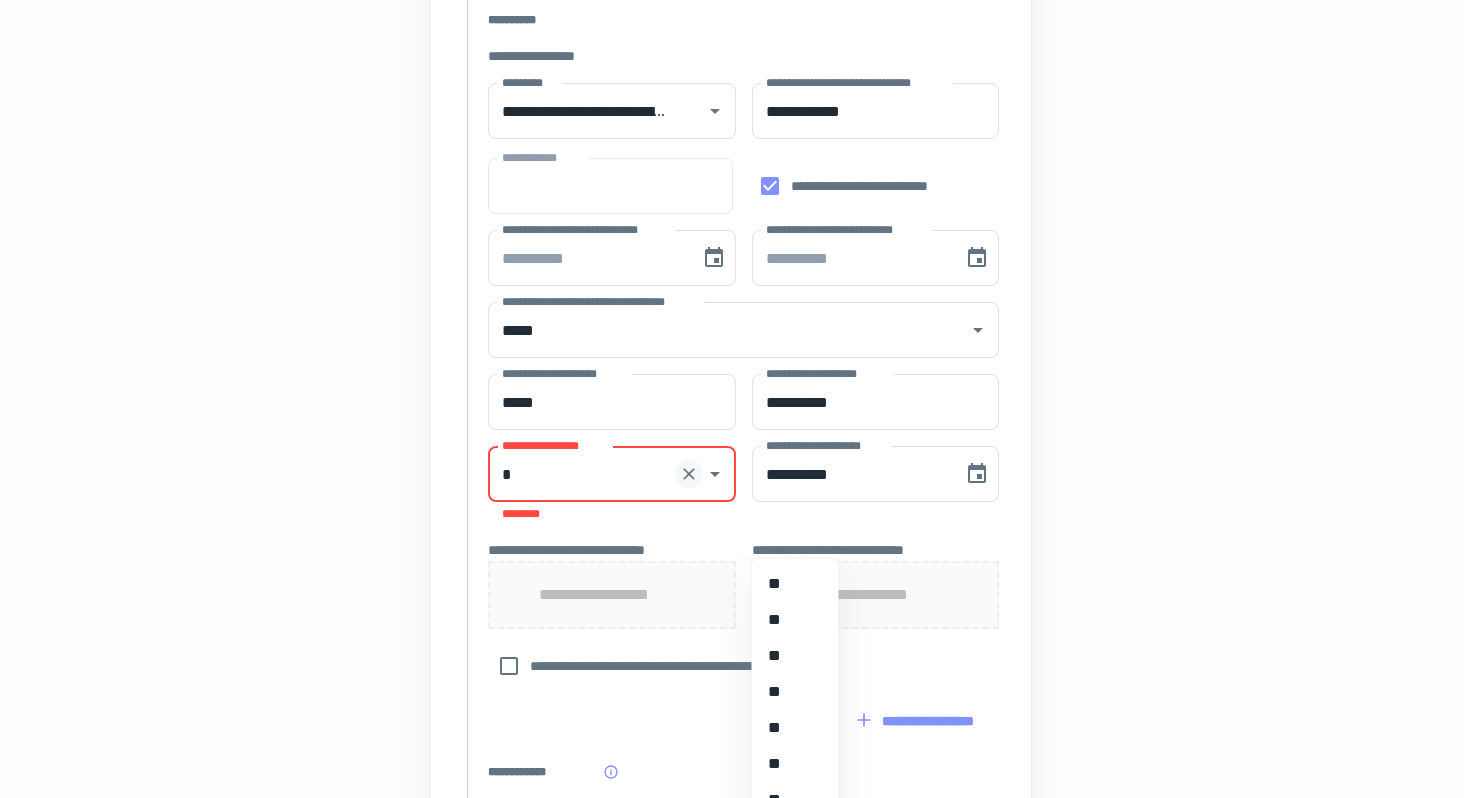 click 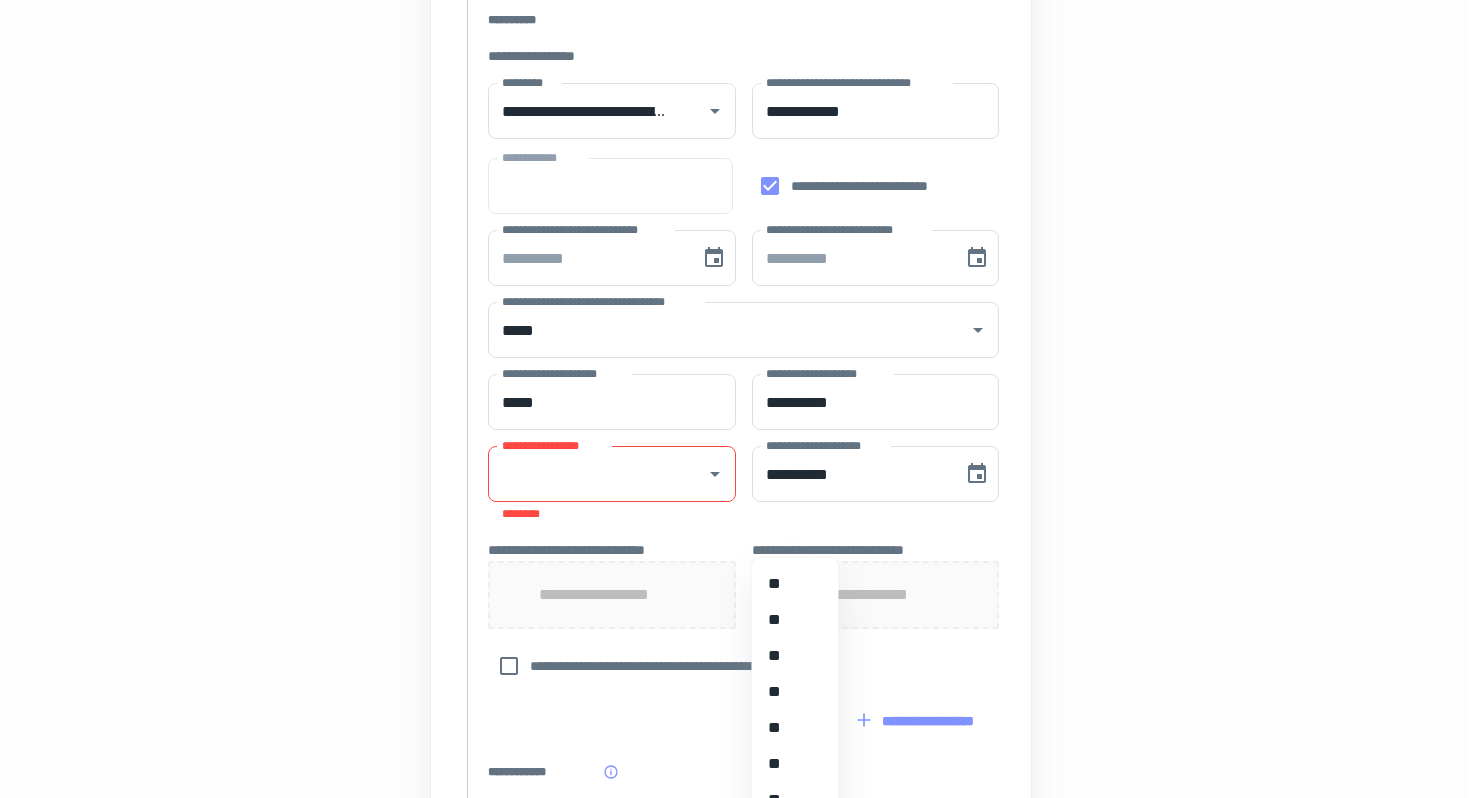 click on "**********" at bounding box center [731, 338] 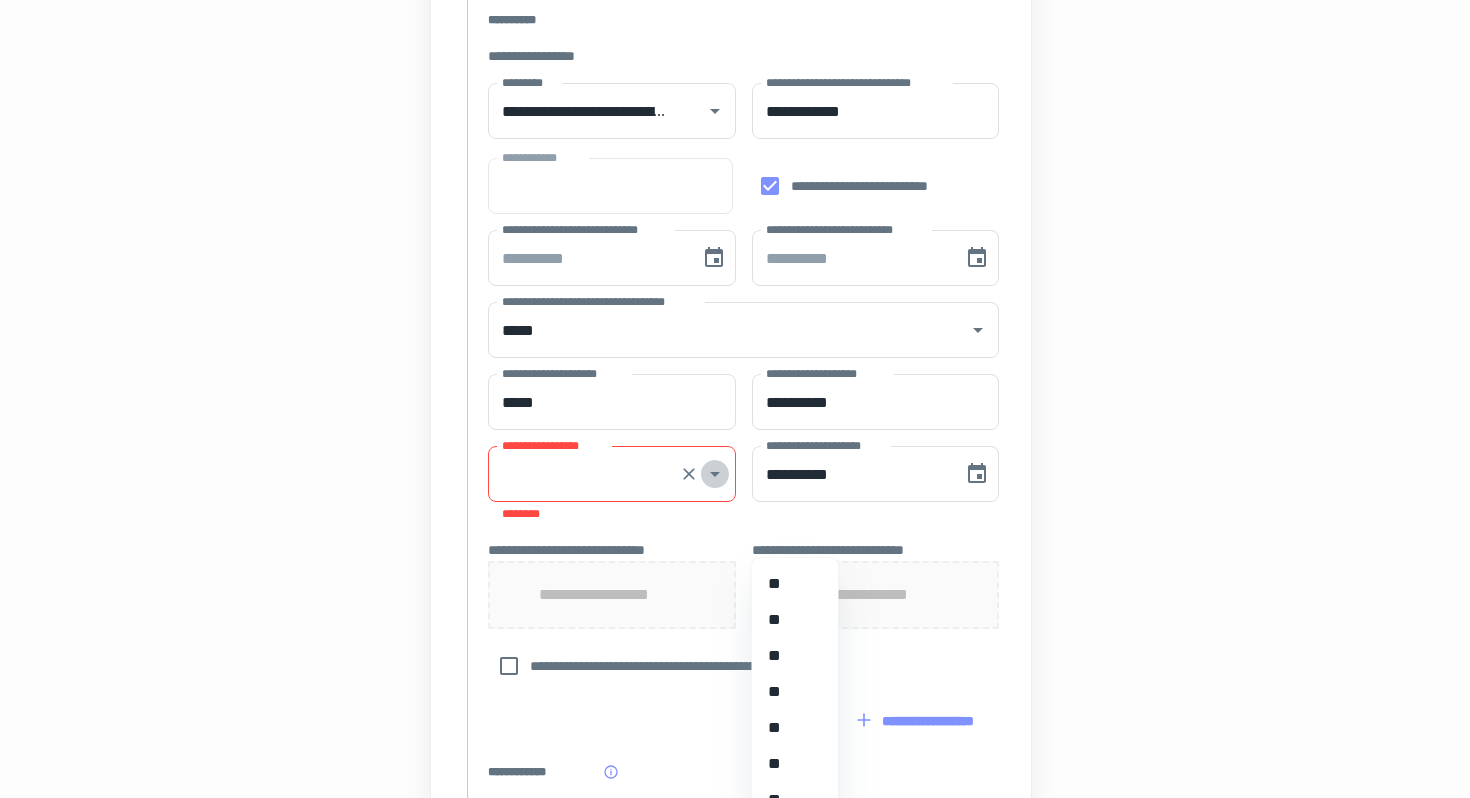 click 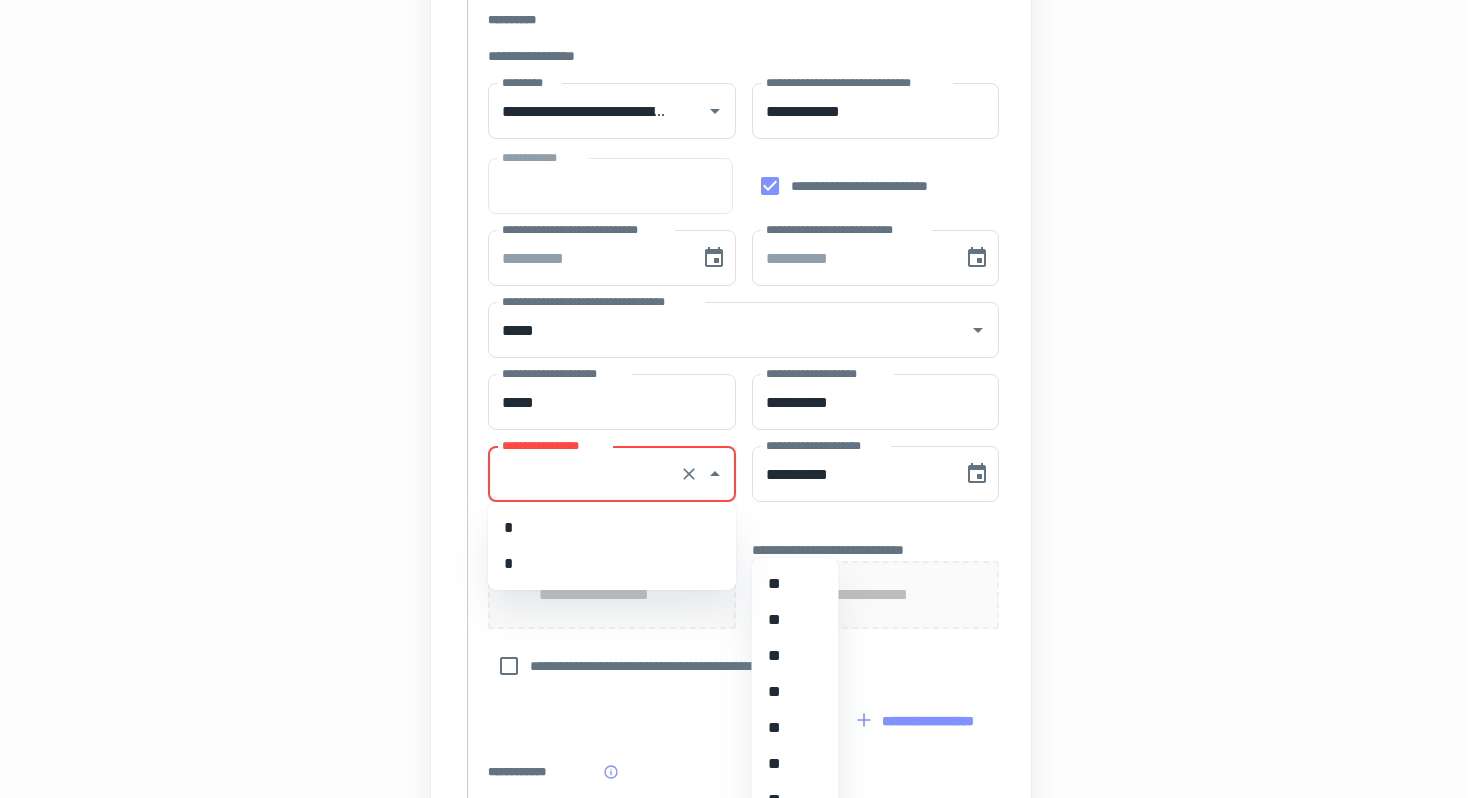 click on "*" at bounding box center (612, 564) 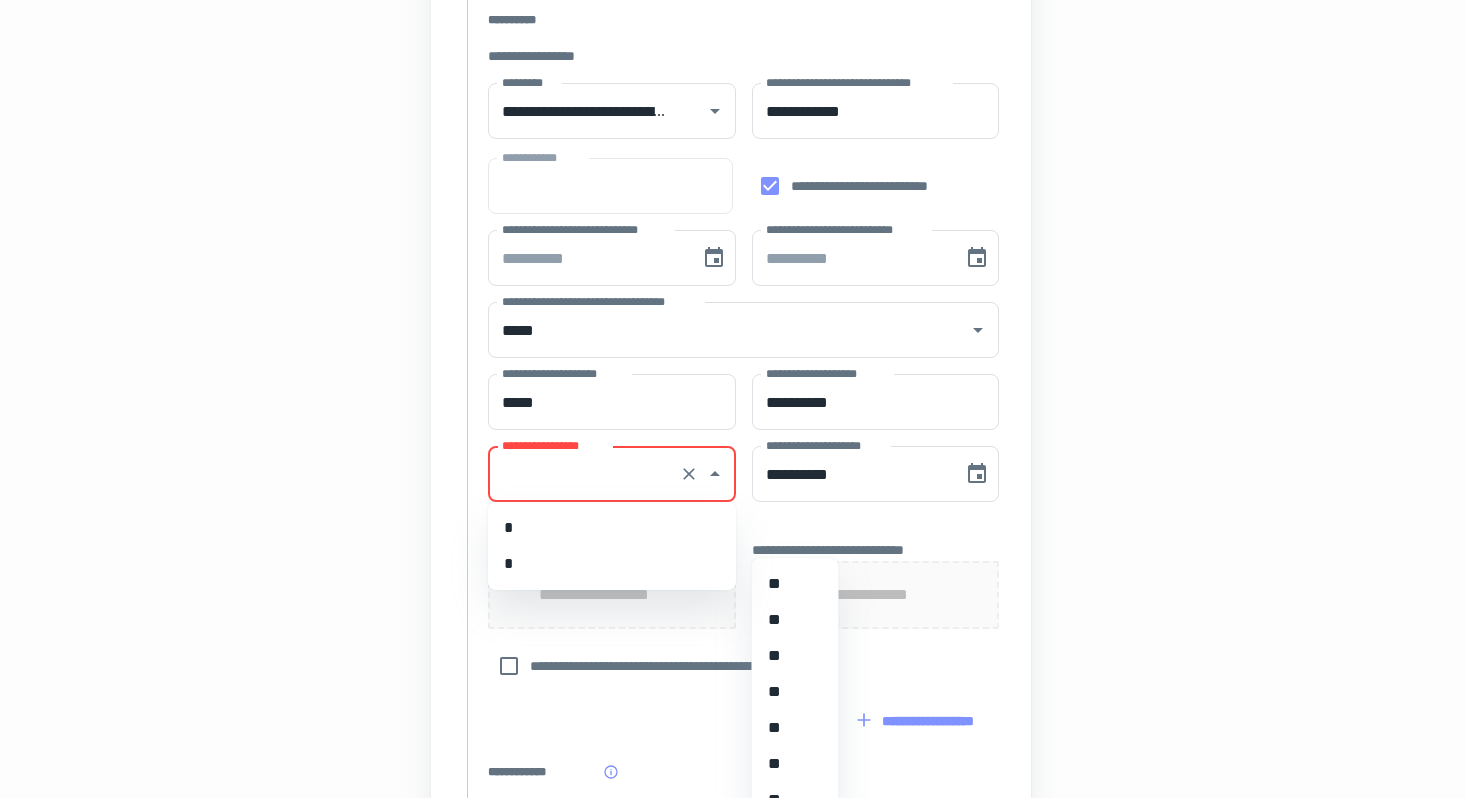 type on "*" 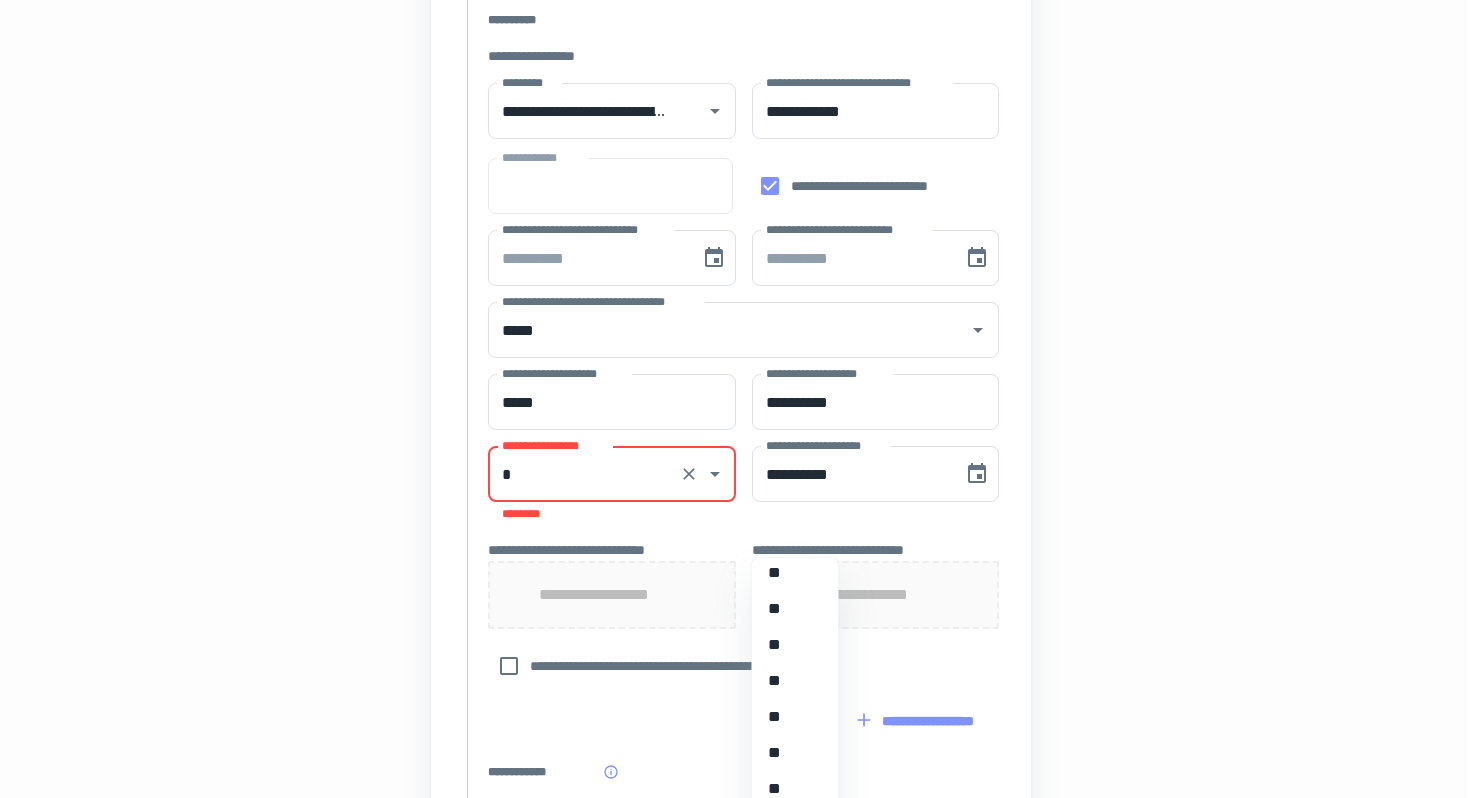 scroll, scrollTop: 418, scrollLeft: 0, axis: vertical 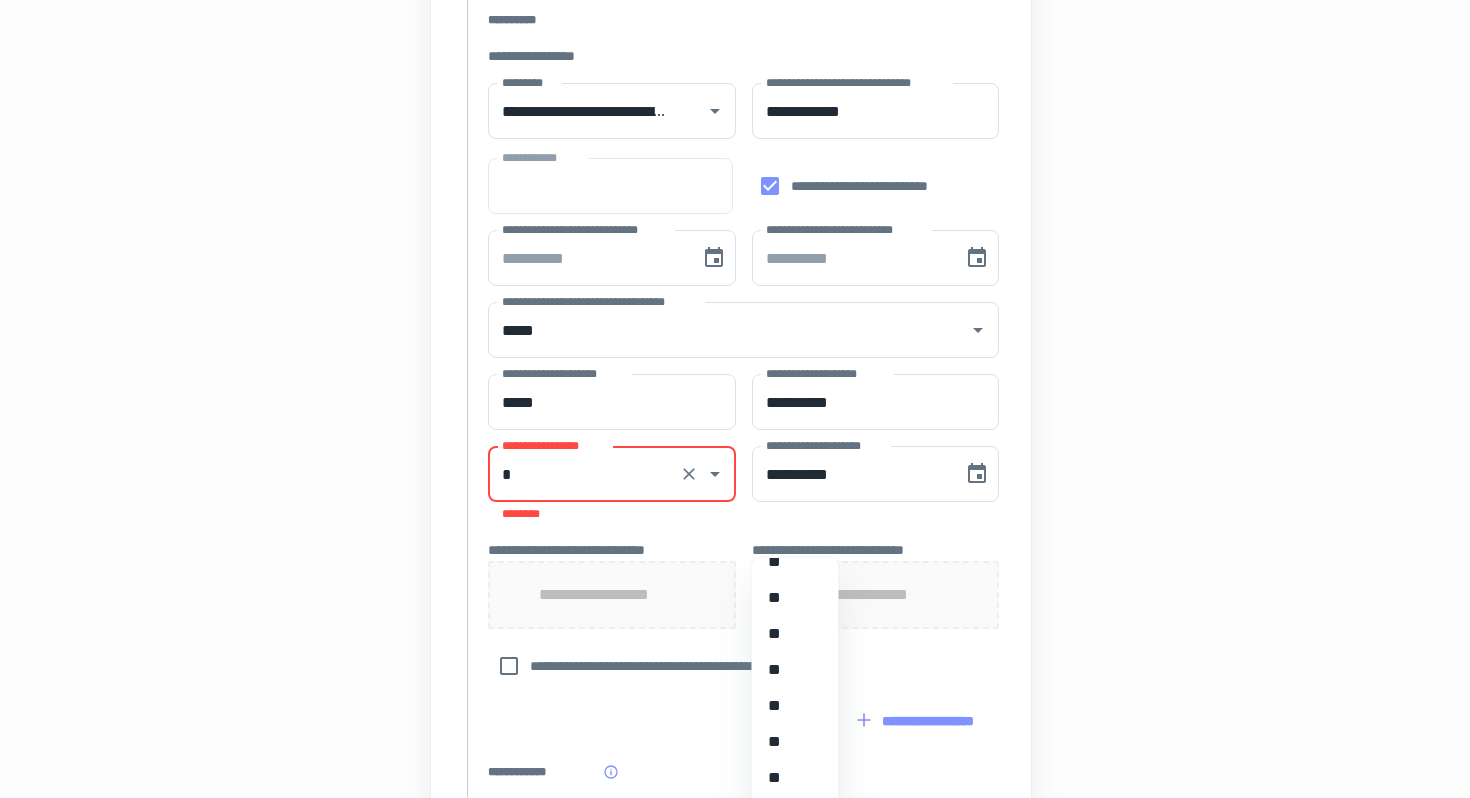click on "**" at bounding box center [795, 778] 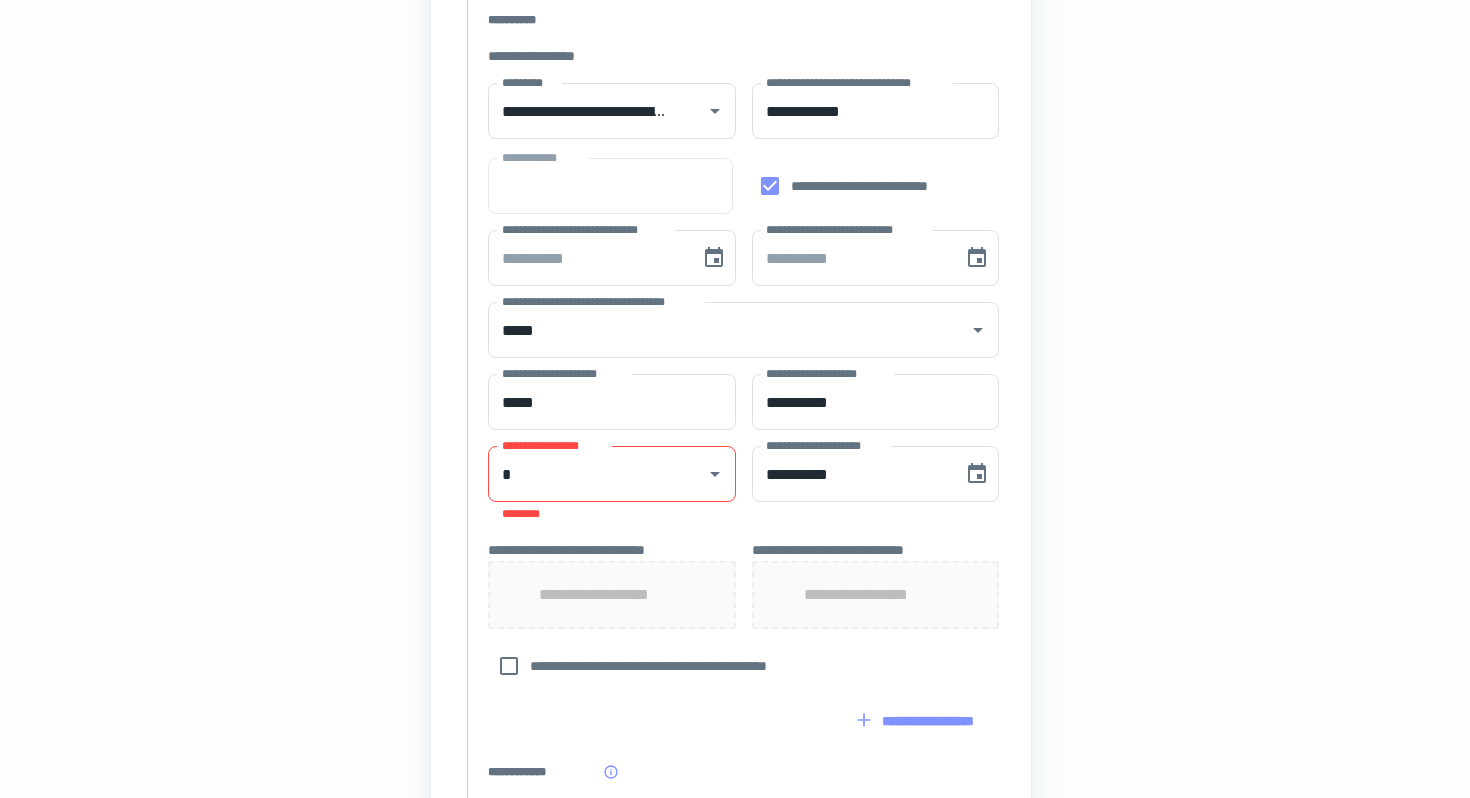 click on "**********" at bounding box center [731, 338] 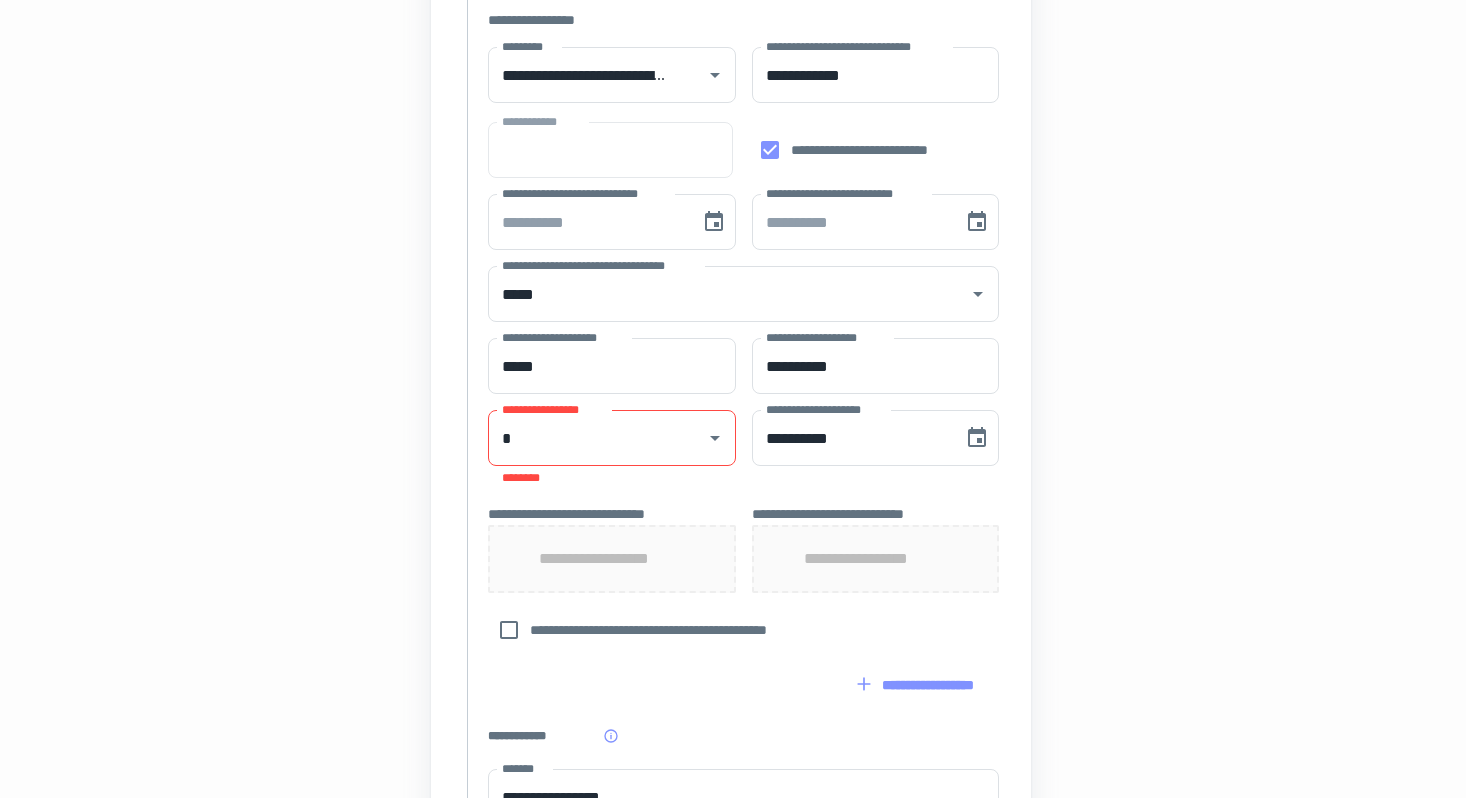 scroll, scrollTop: 712, scrollLeft: 4, axis: both 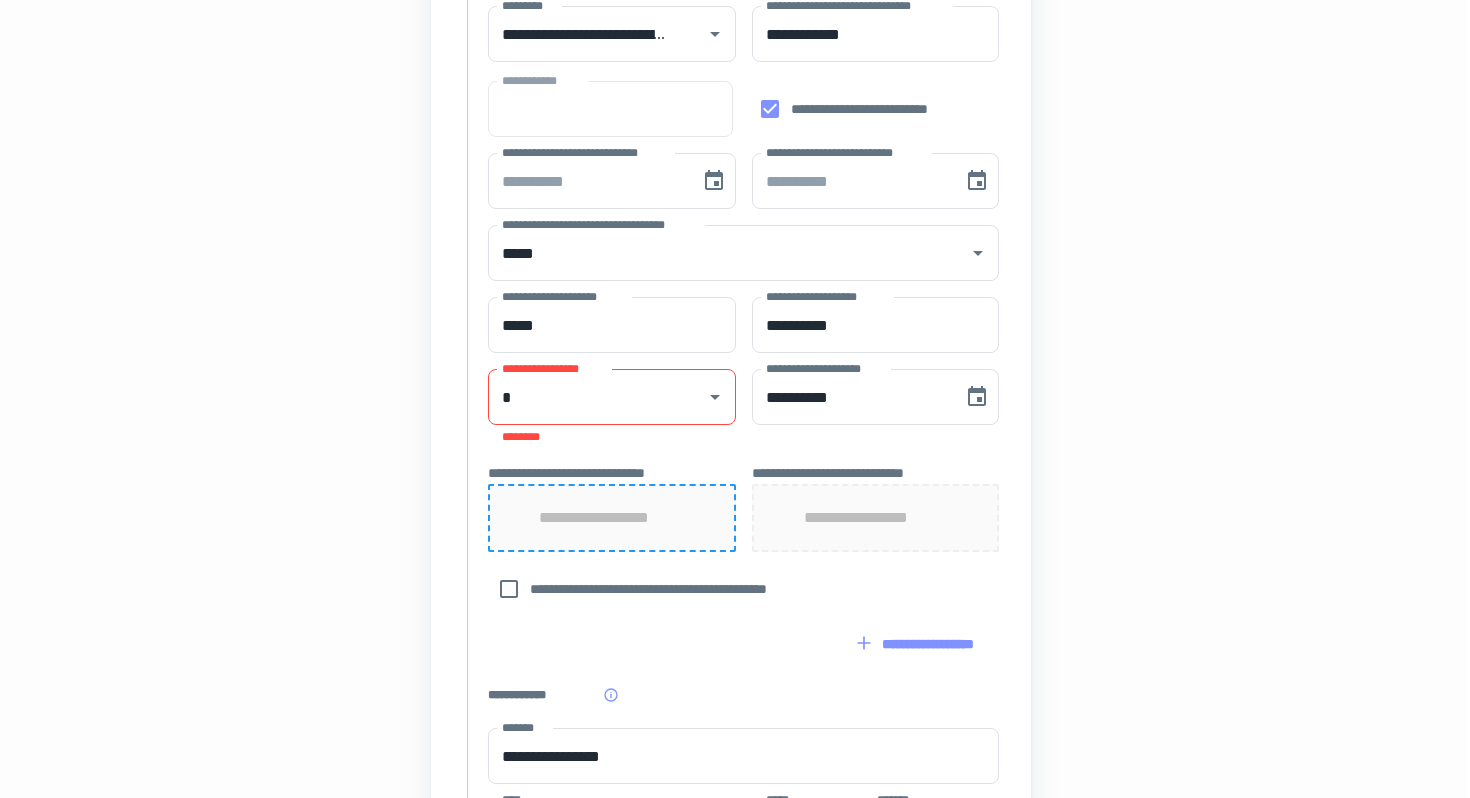 click on "**********" at bounding box center (612, 518) 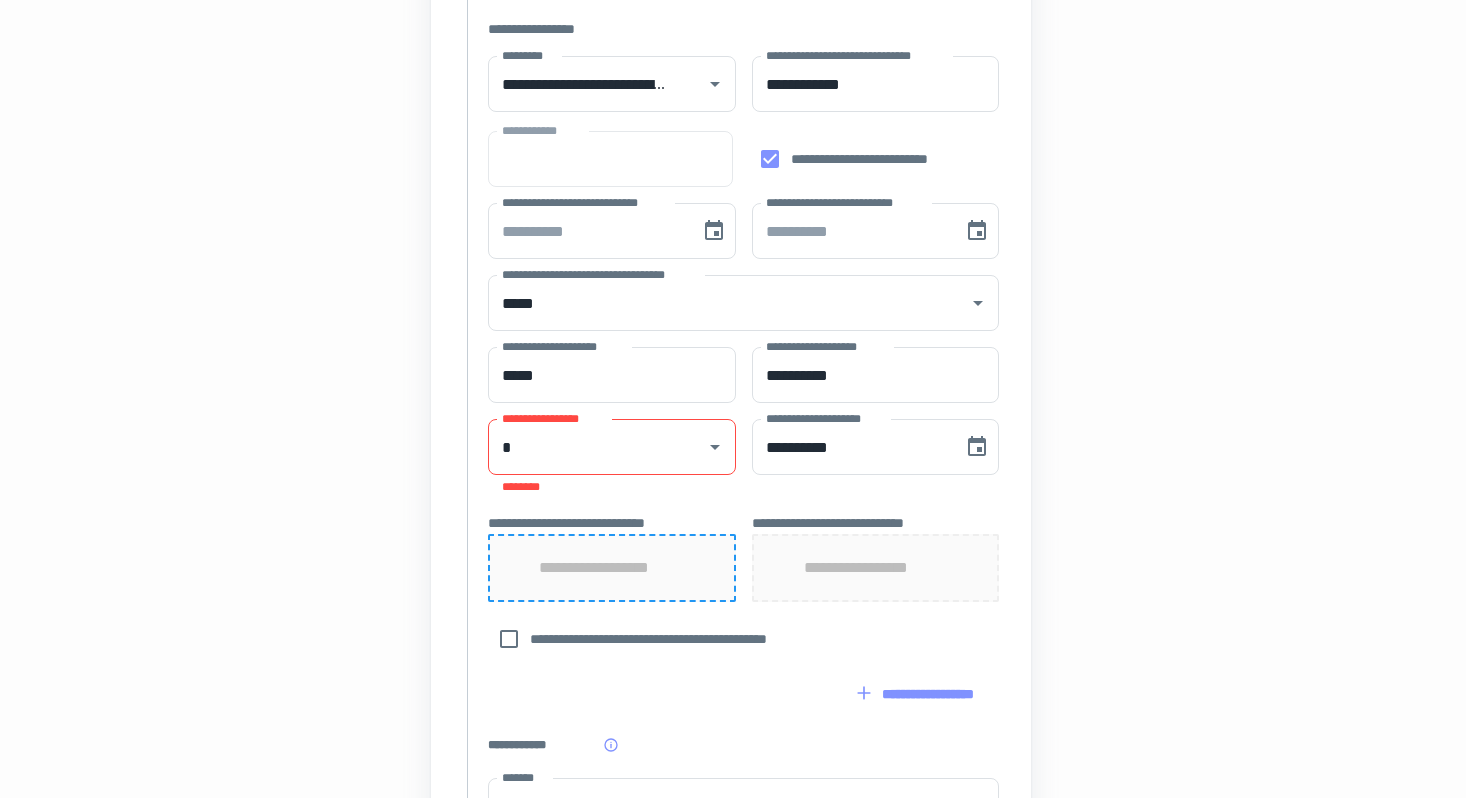 scroll, scrollTop: 630, scrollLeft: 4, axis: both 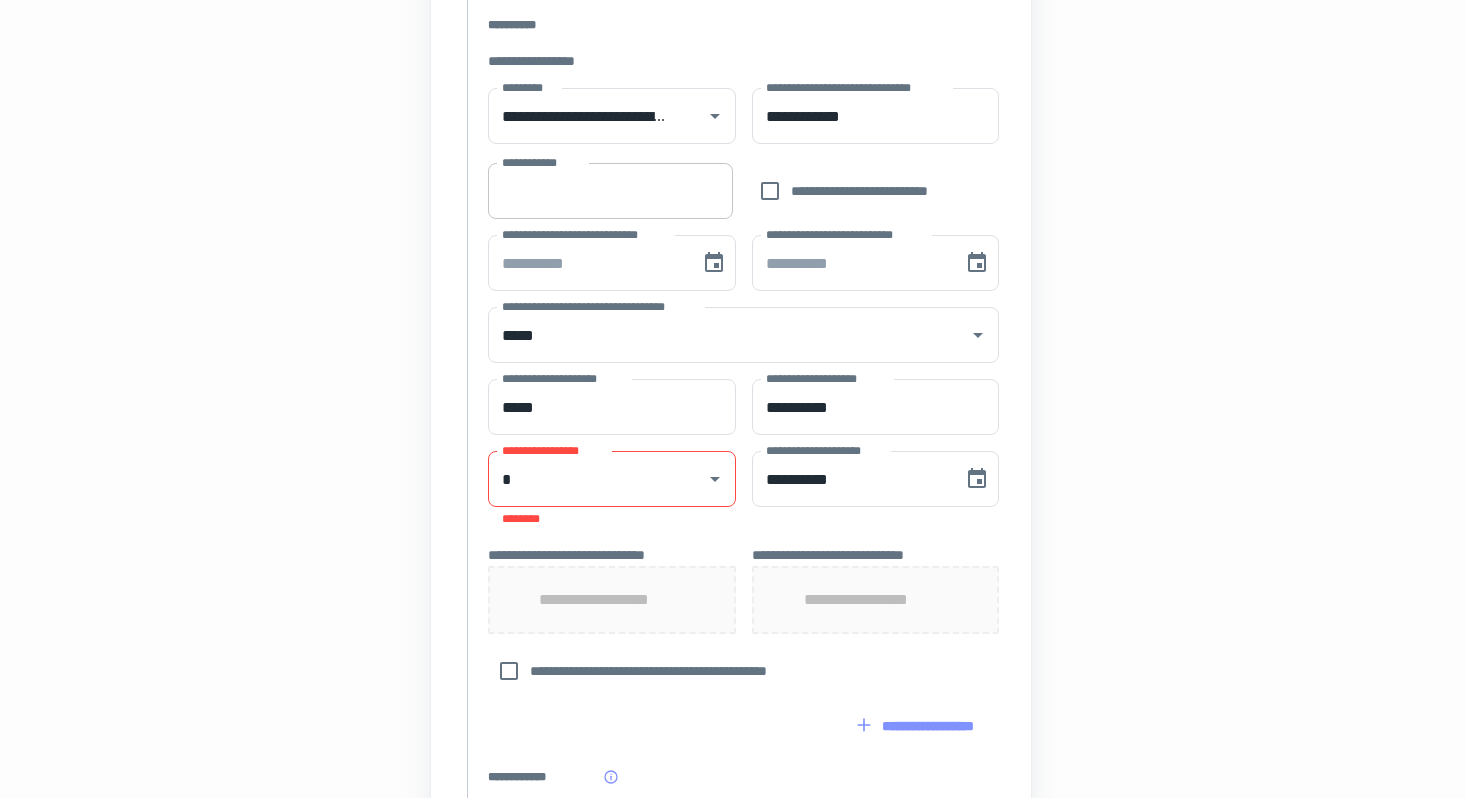 click on "**********" at bounding box center (610, 191) 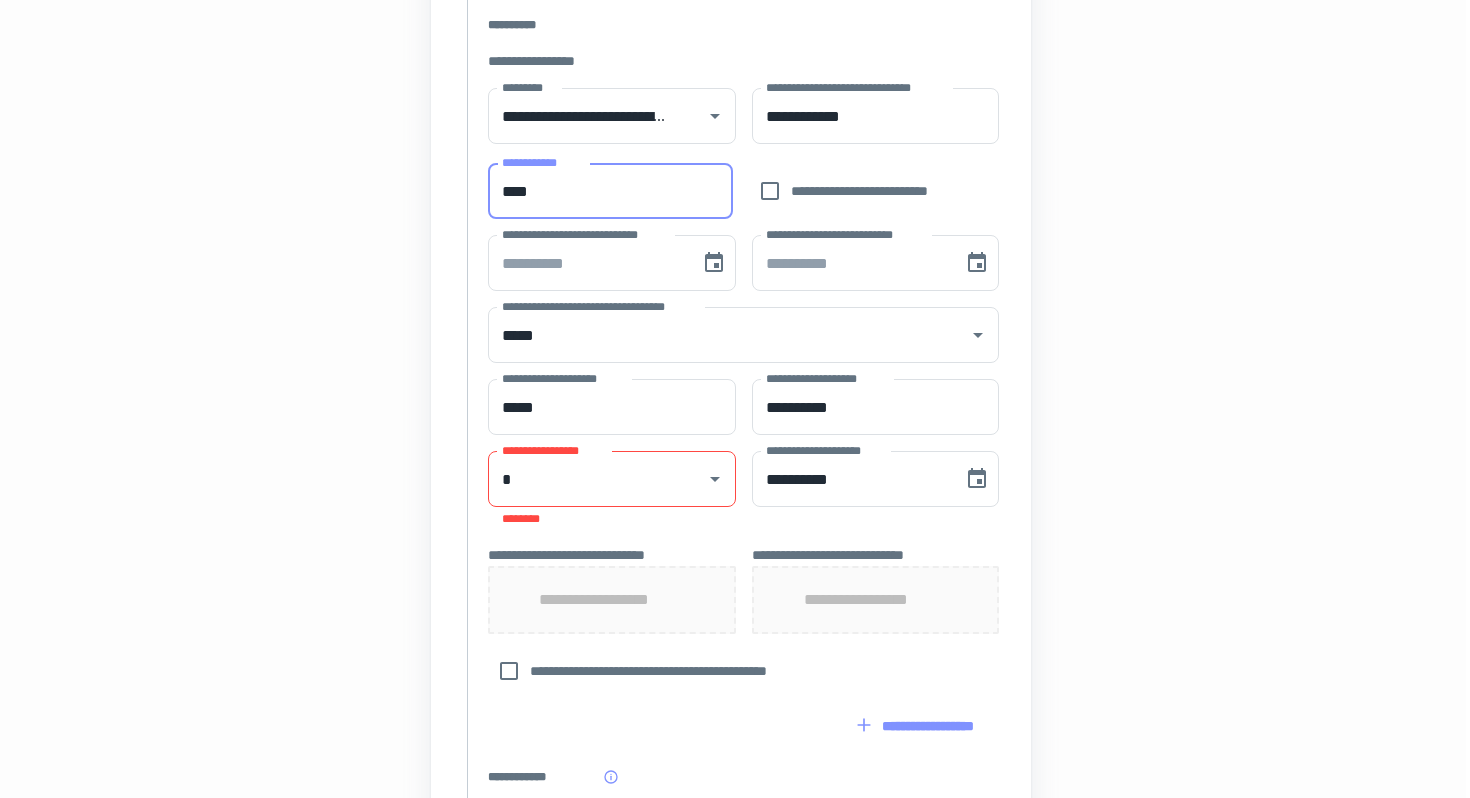 type on "****" 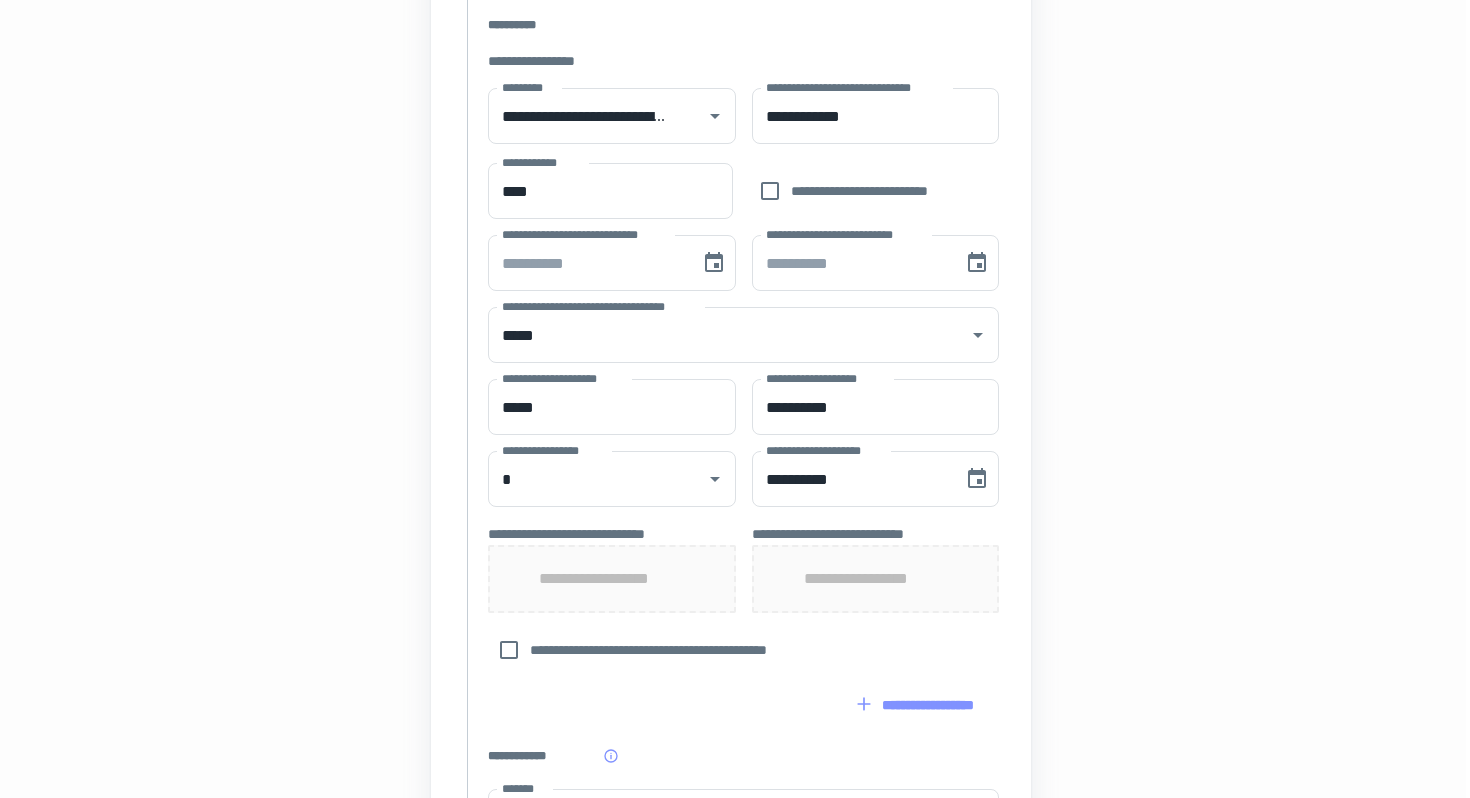 click on "**********" at bounding box center [731, 332] 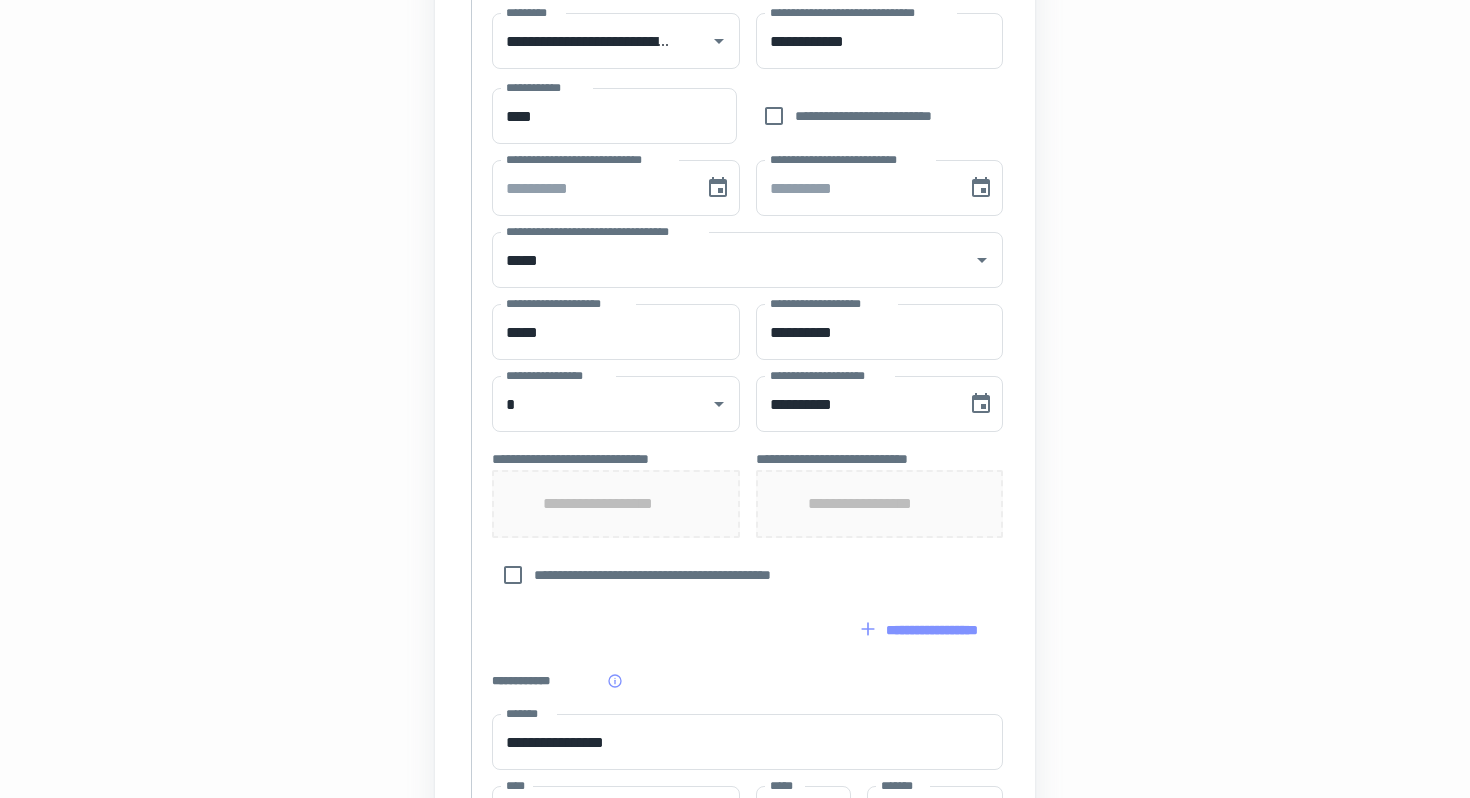 scroll, scrollTop: 706, scrollLeft: 0, axis: vertical 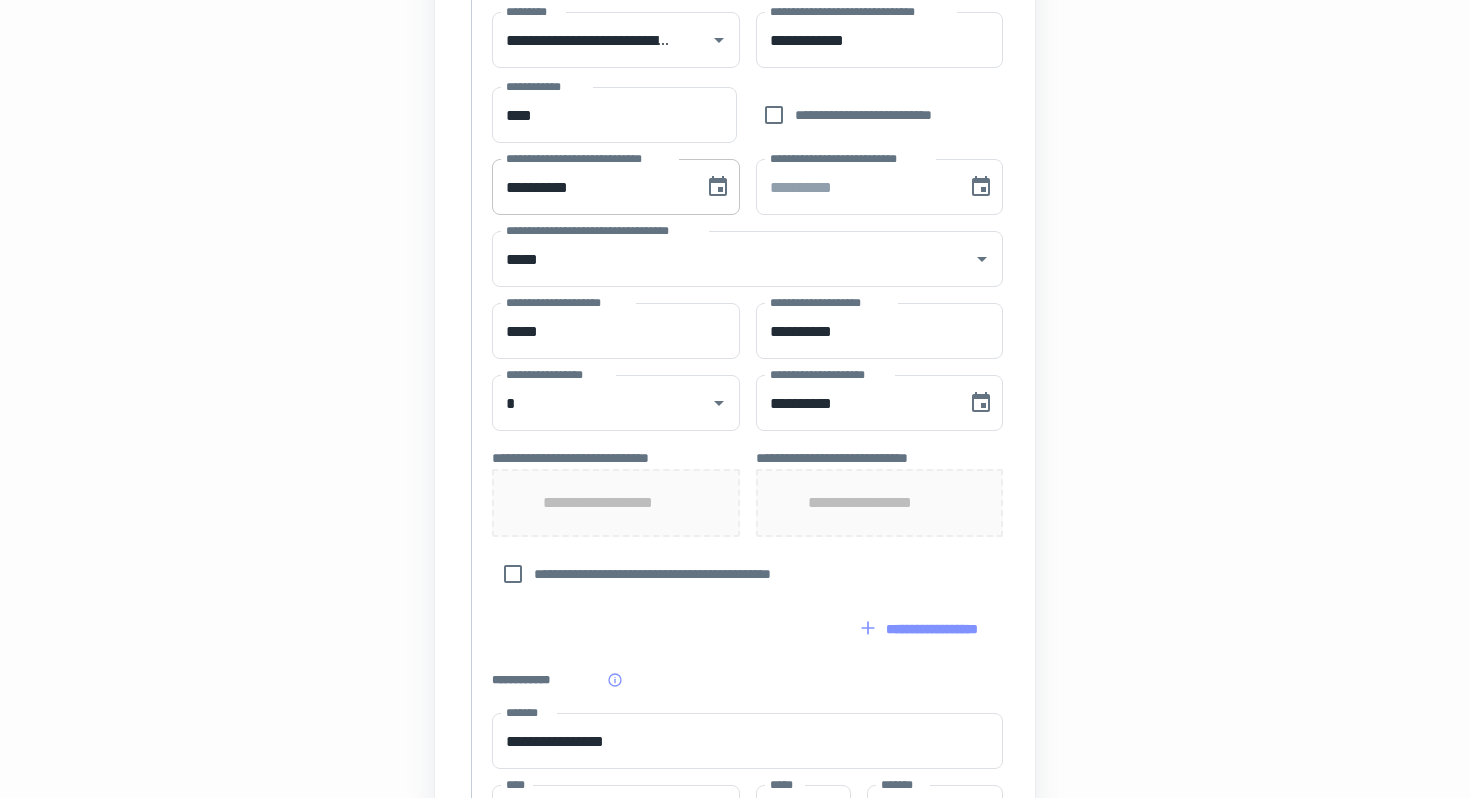 click on "**********" at bounding box center (591, 187) 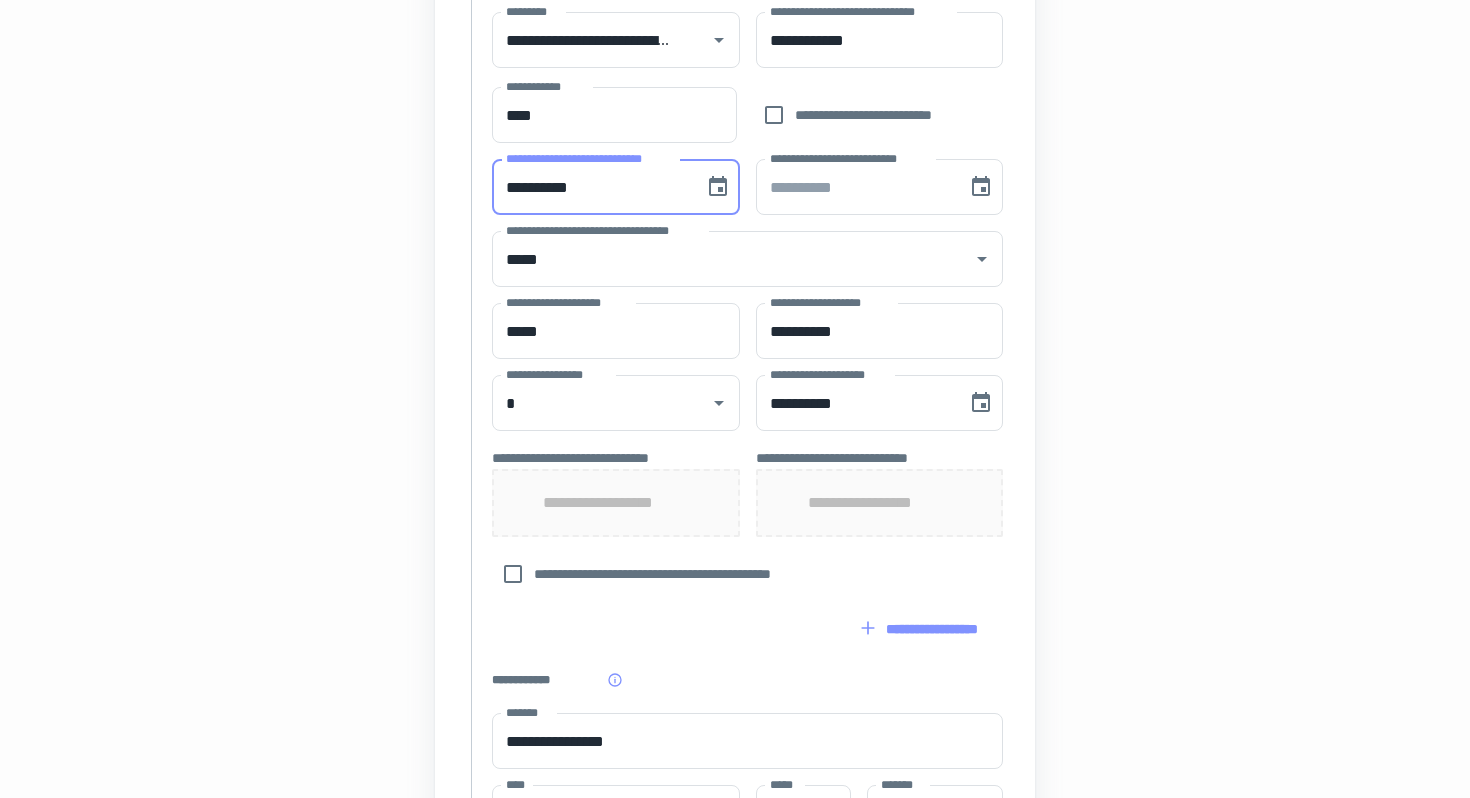 type on "**********" 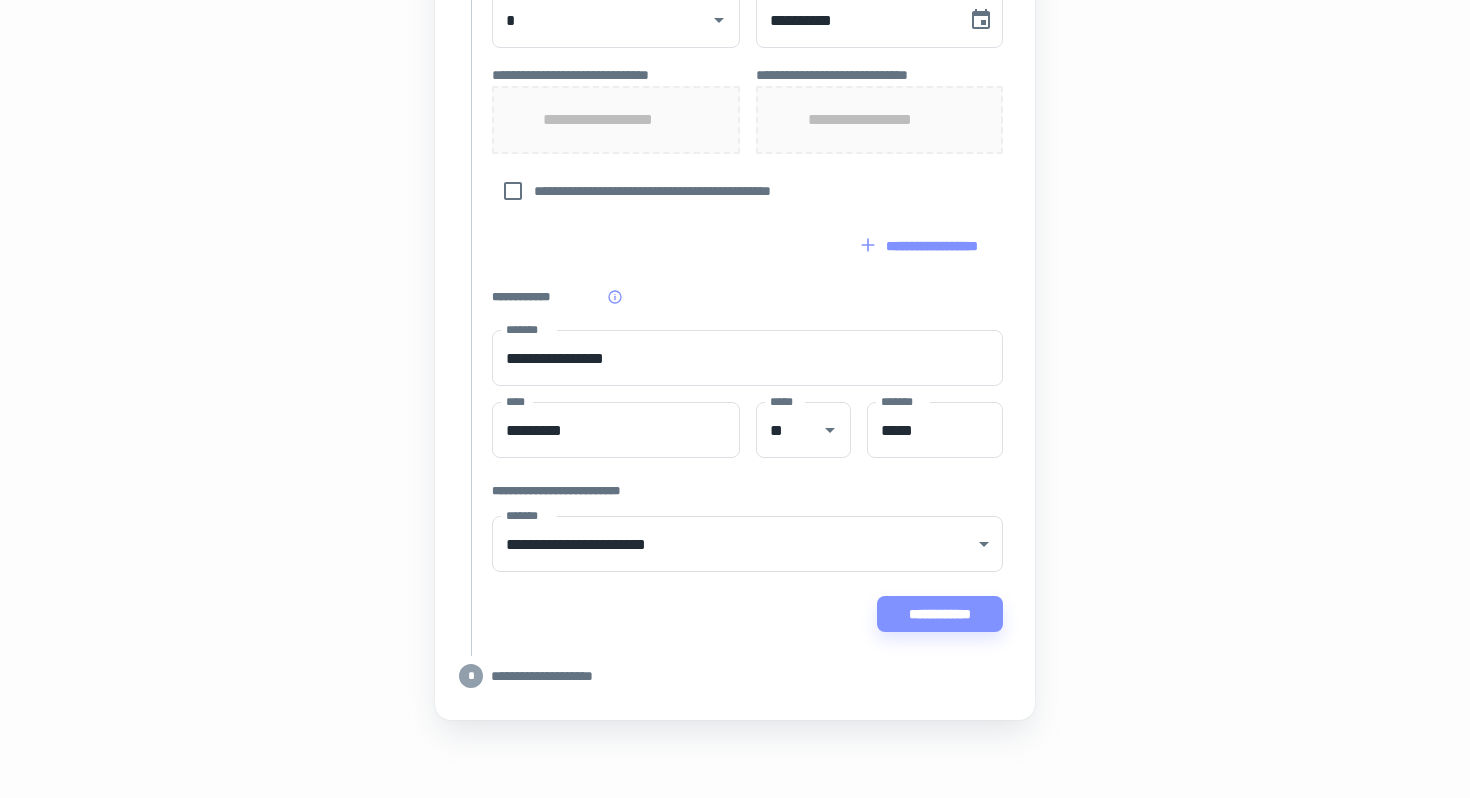 scroll, scrollTop: 1091, scrollLeft: 0, axis: vertical 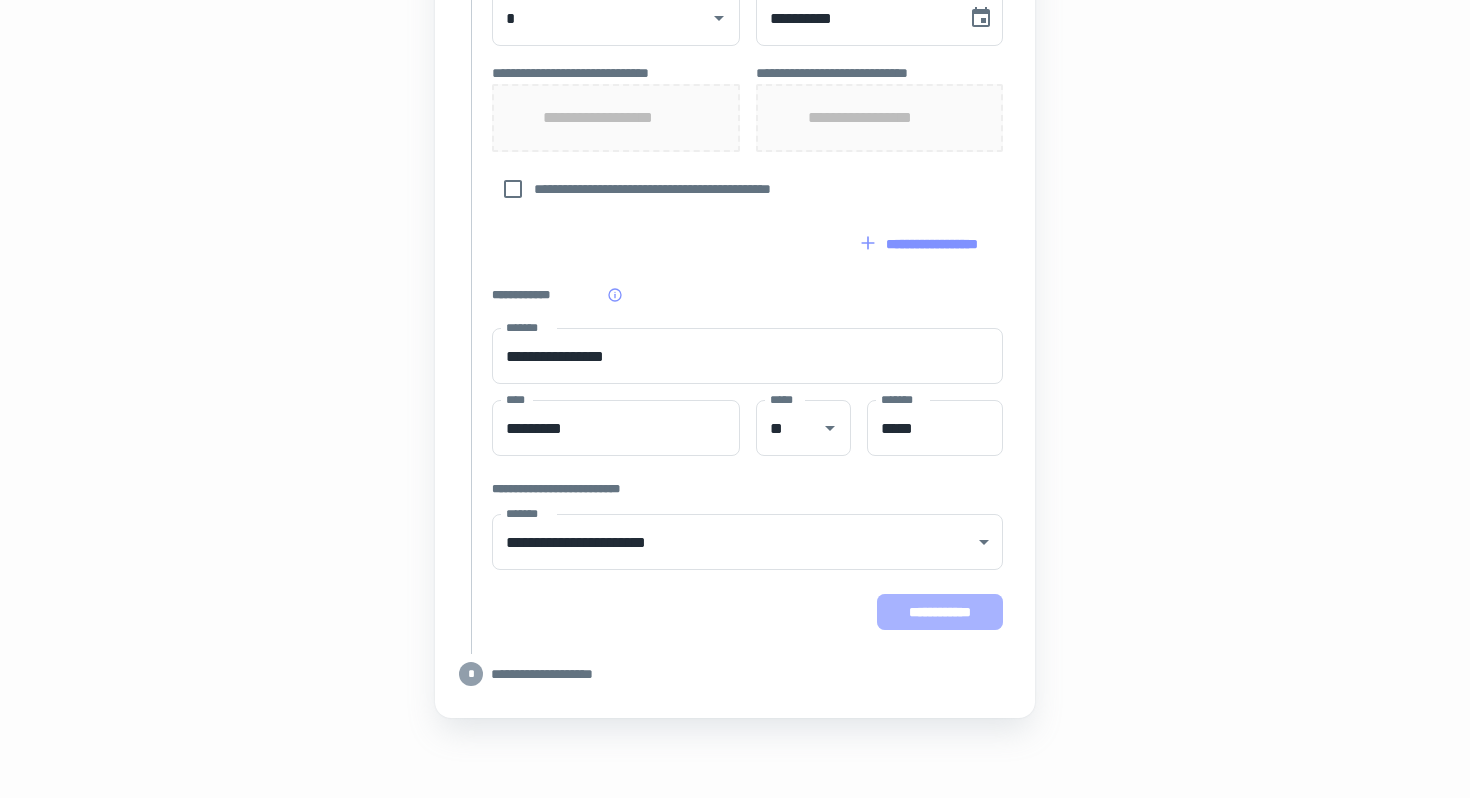 click on "**********" at bounding box center (940, 612) 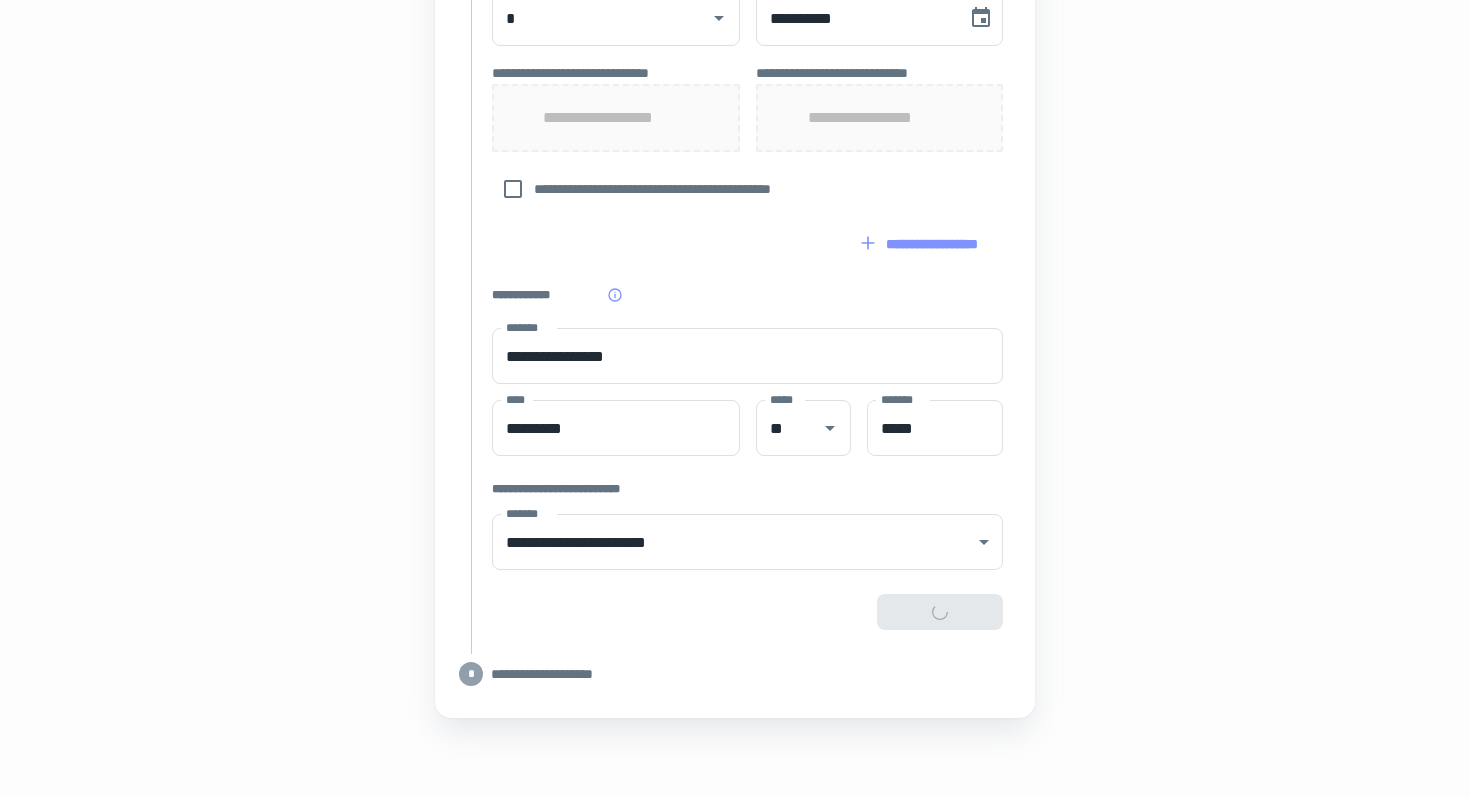 type on "**********" 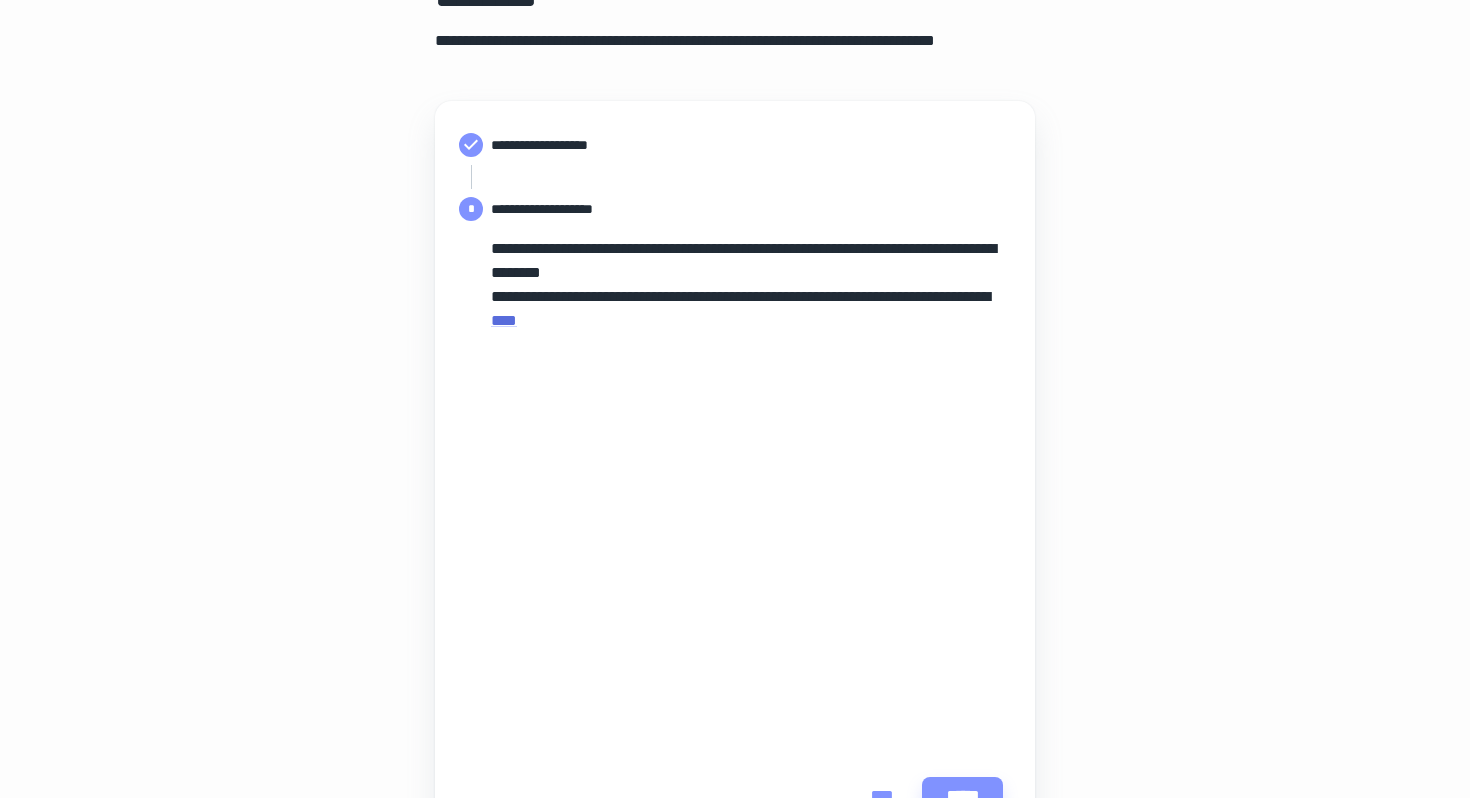 scroll, scrollTop: 262, scrollLeft: 0, axis: vertical 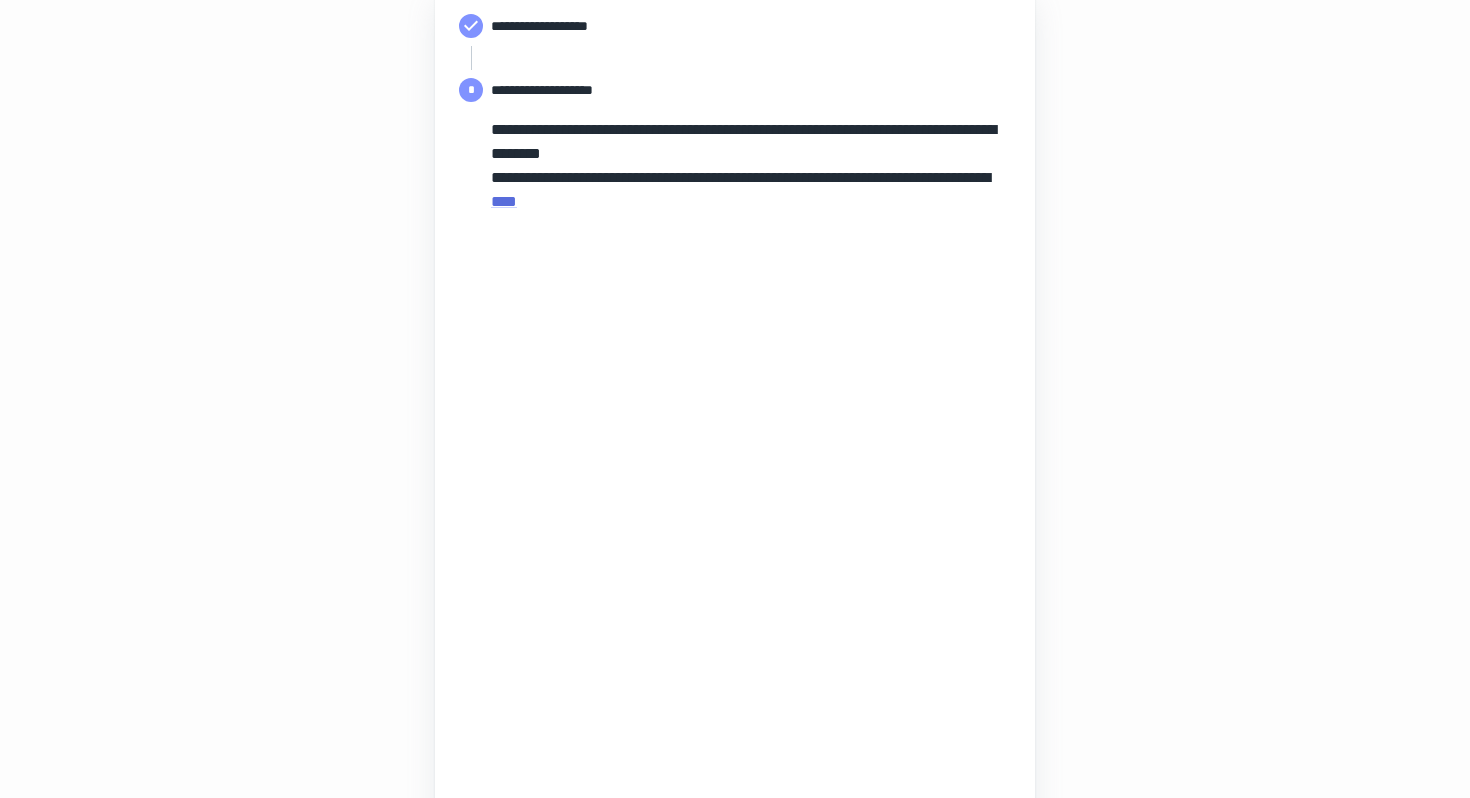click on "**********" at bounding box center (735, 412) 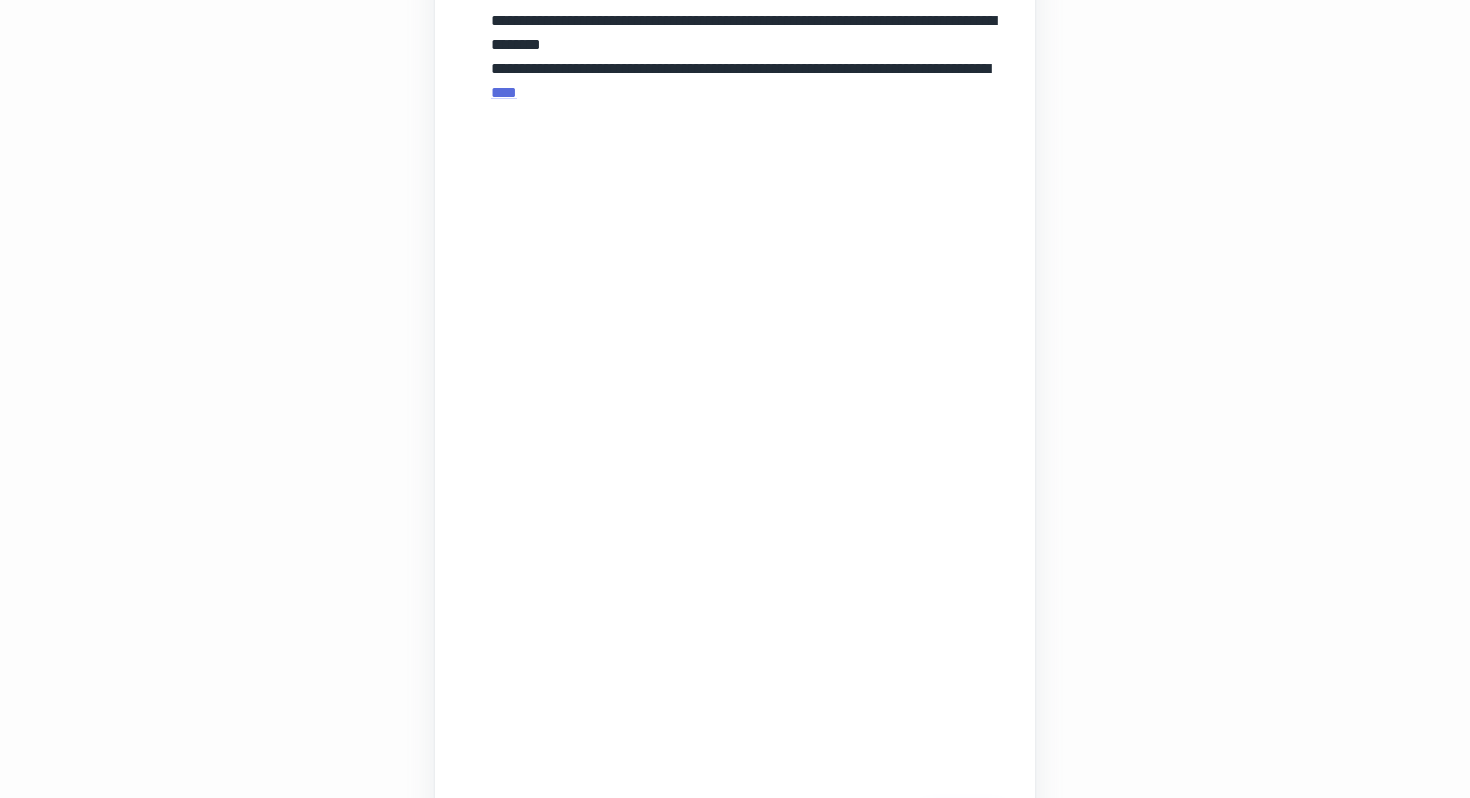 scroll, scrollTop: 505, scrollLeft: 0, axis: vertical 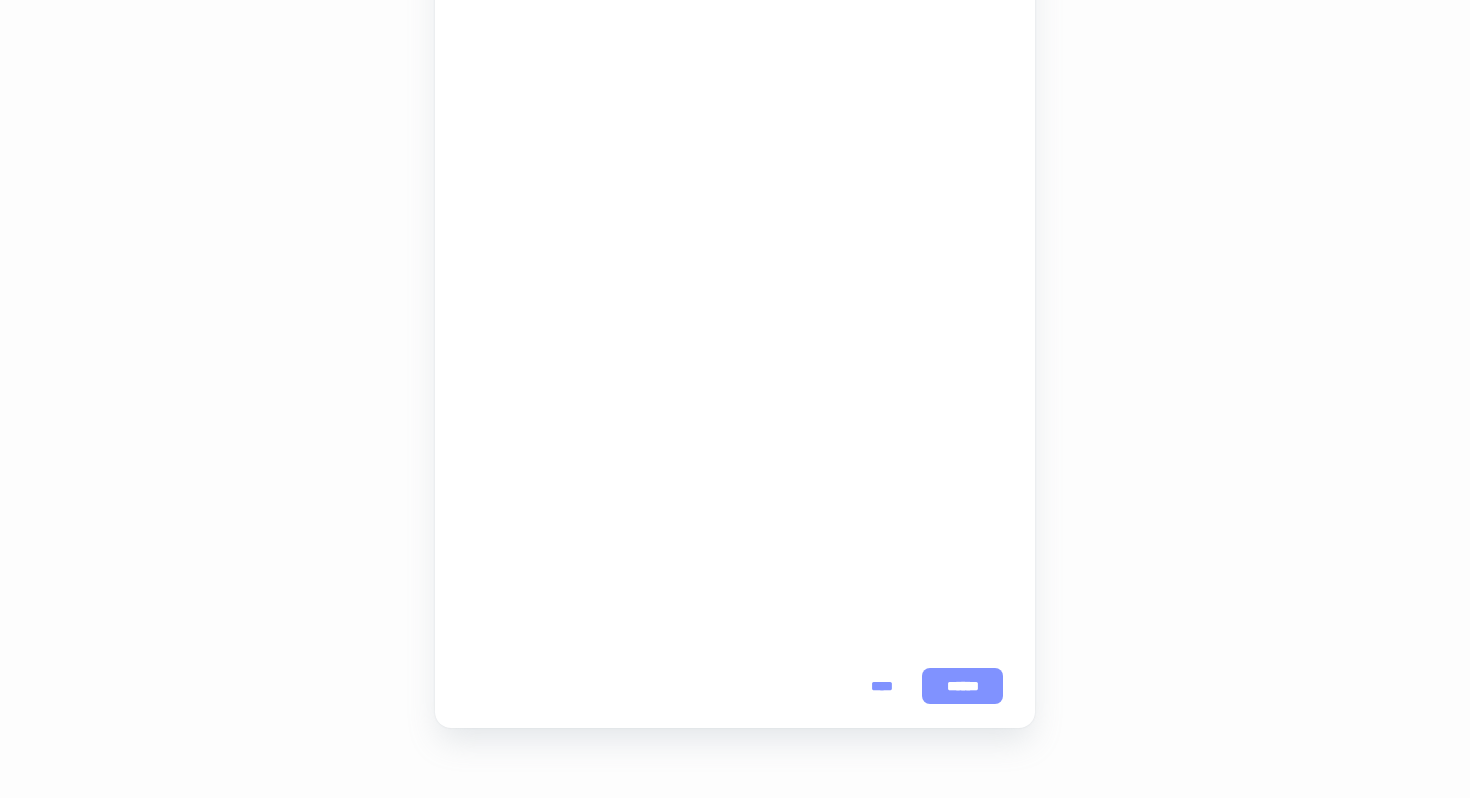 click on "******" at bounding box center [962, 686] 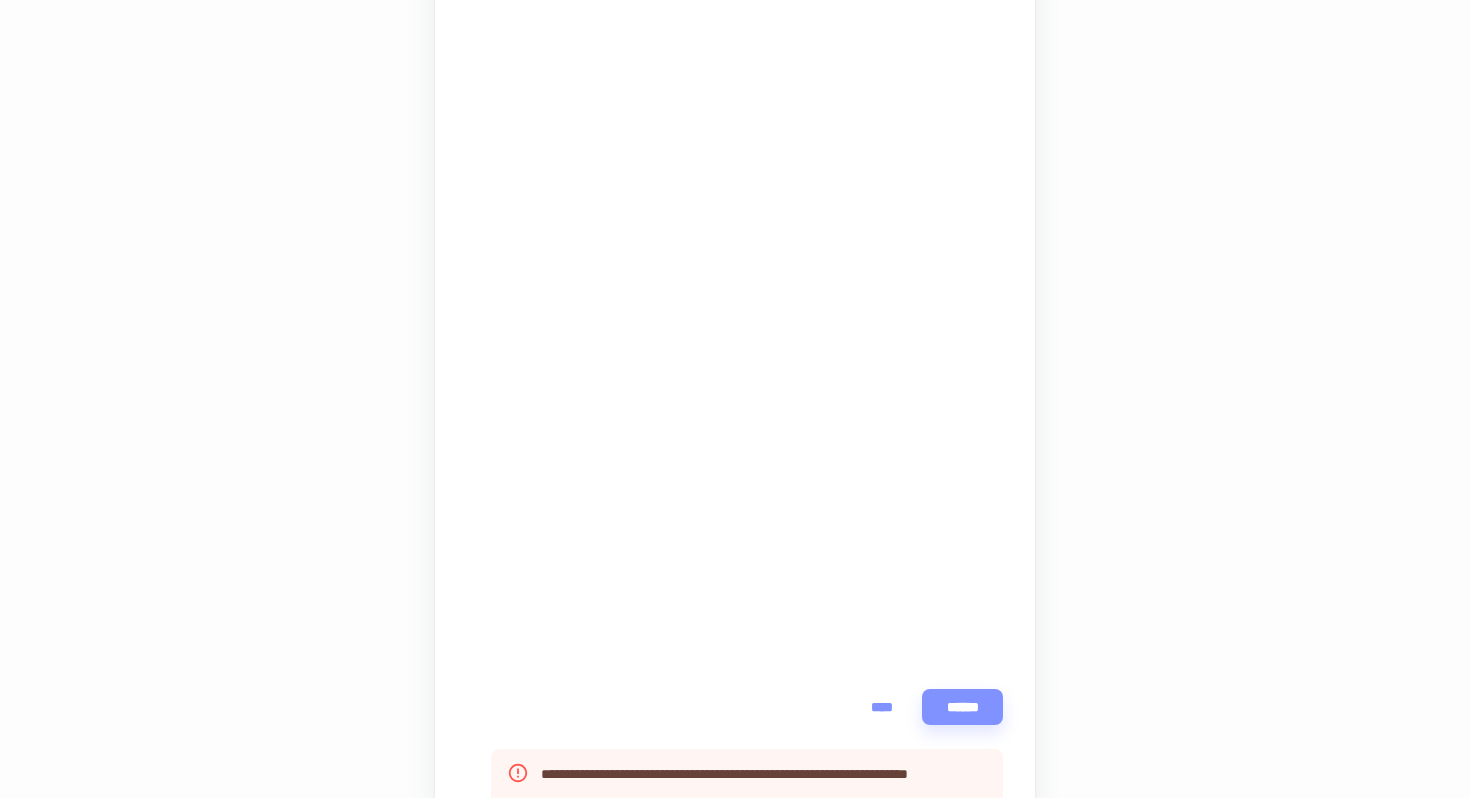 click on "**********" at bounding box center [735, 228] 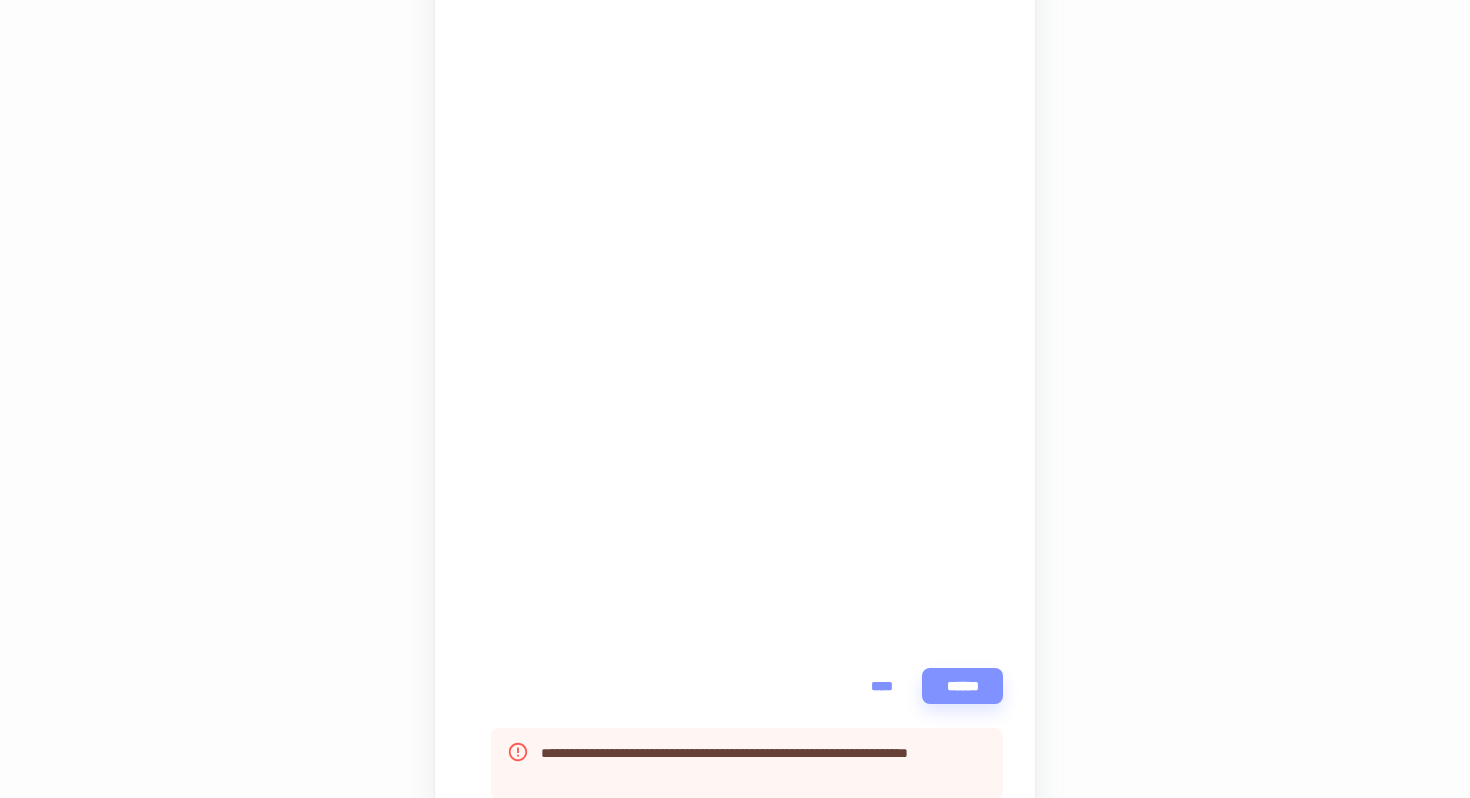 click on "**********" at bounding box center (735, 217) 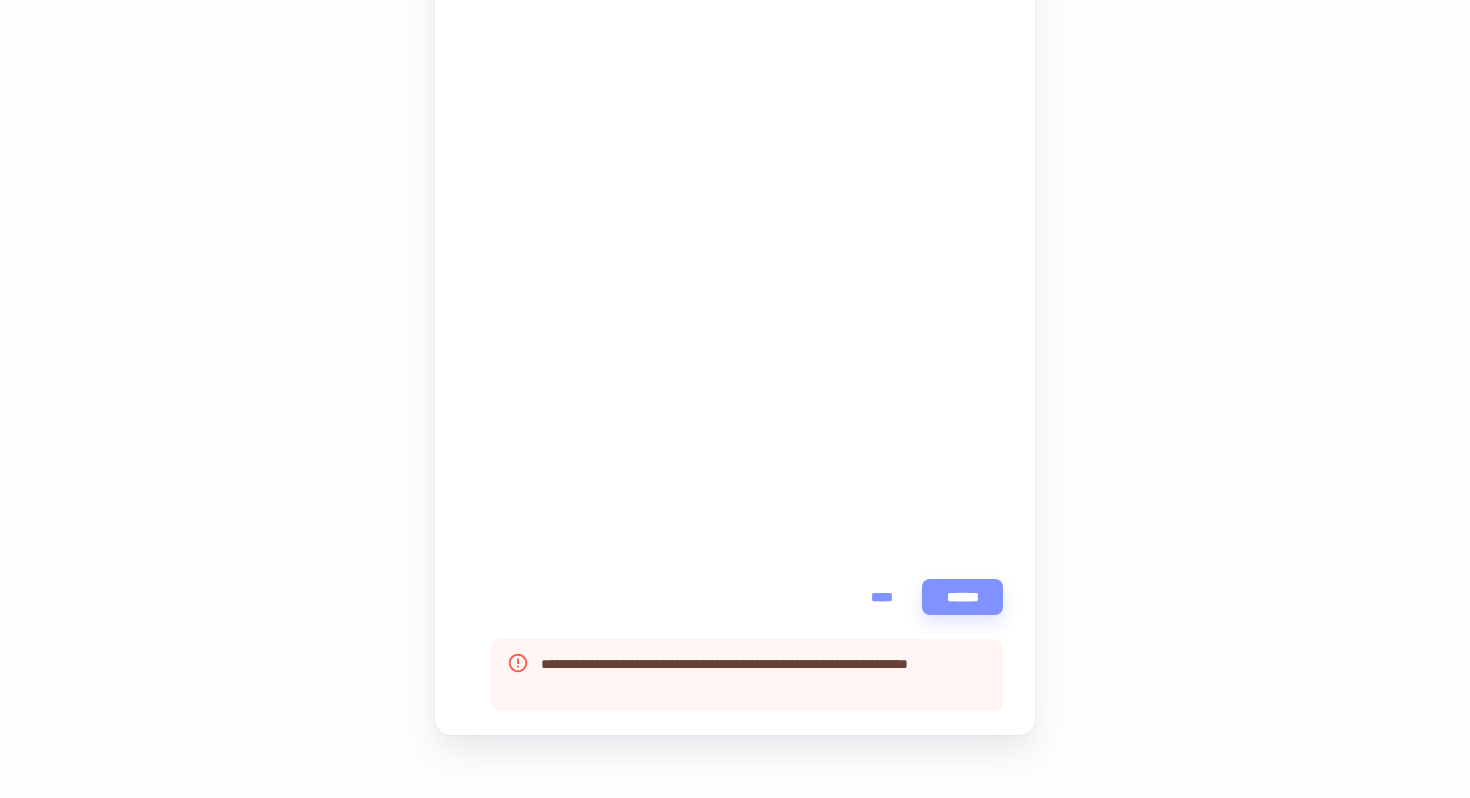 scroll, scrollTop: 611, scrollLeft: 0, axis: vertical 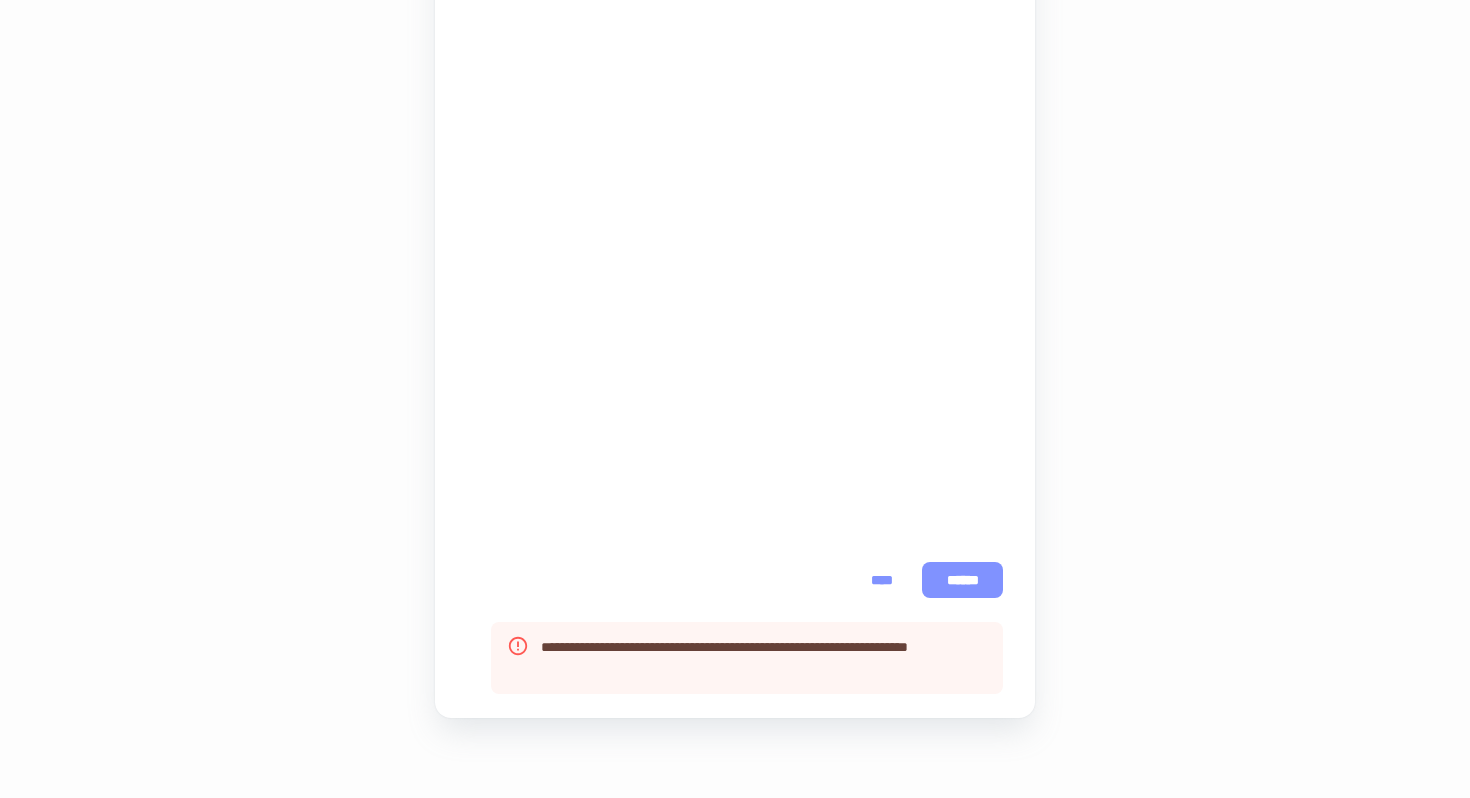 click on "******" at bounding box center [962, 580] 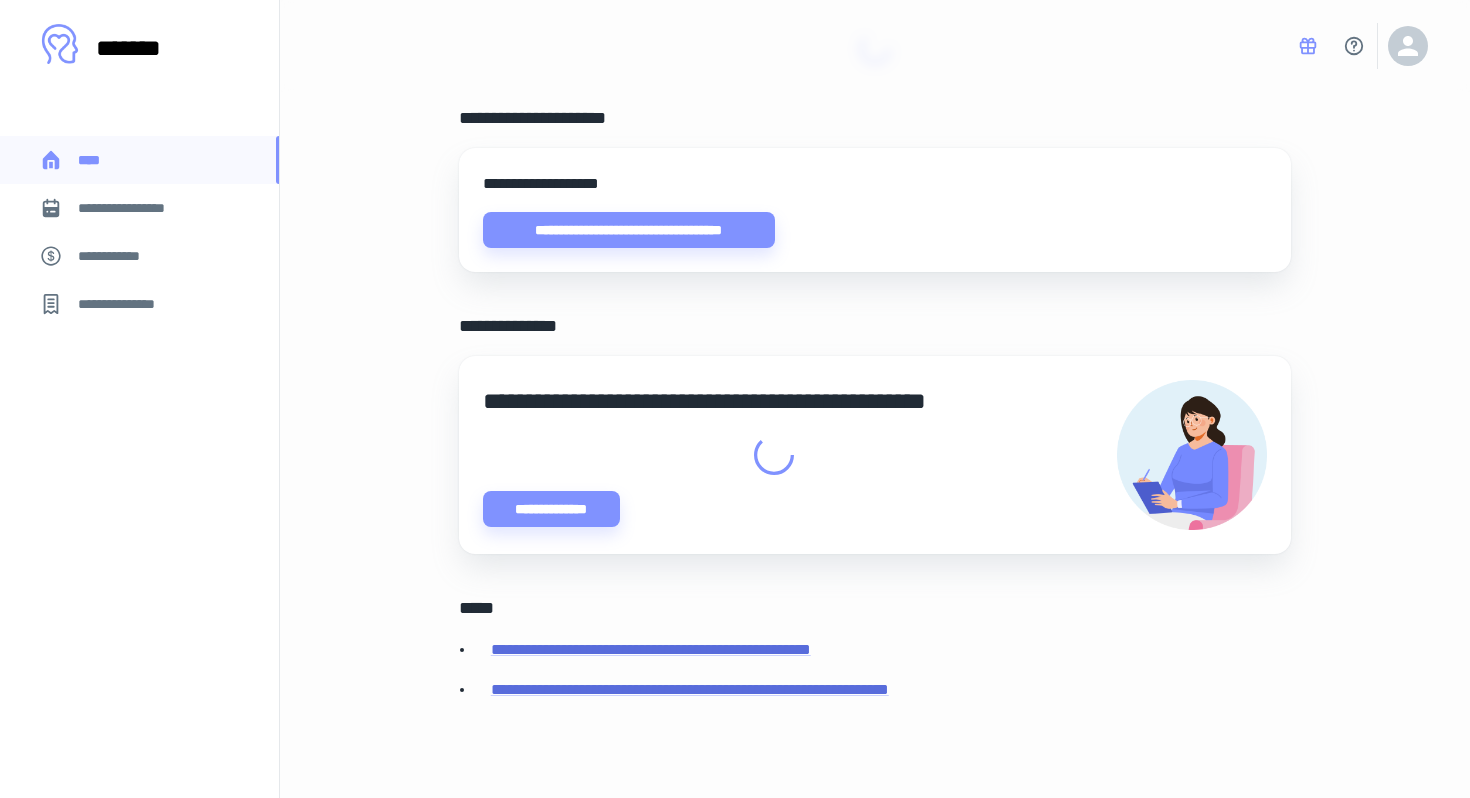 scroll, scrollTop: 0, scrollLeft: 0, axis: both 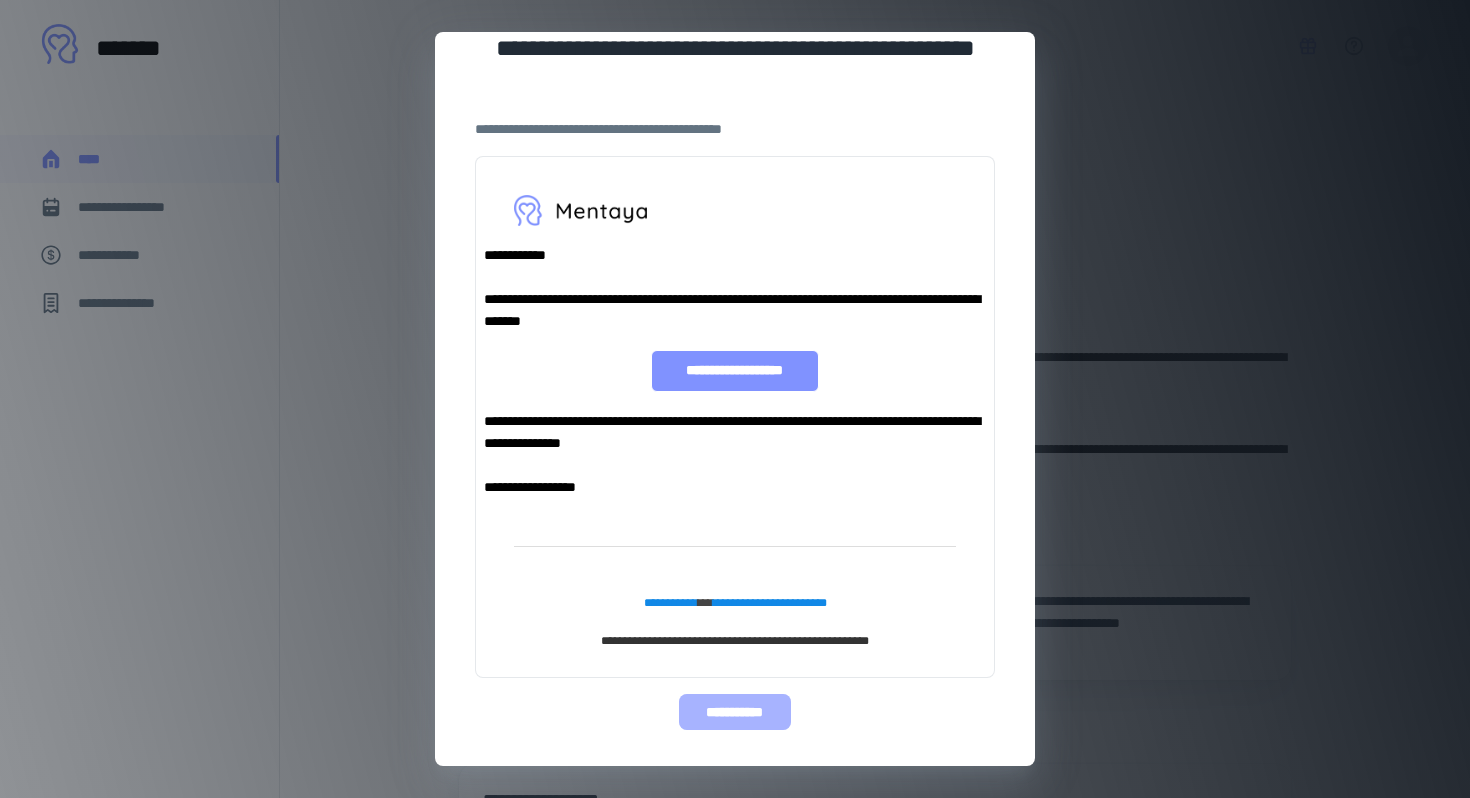 click on "**********" at bounding box center [734, 712] 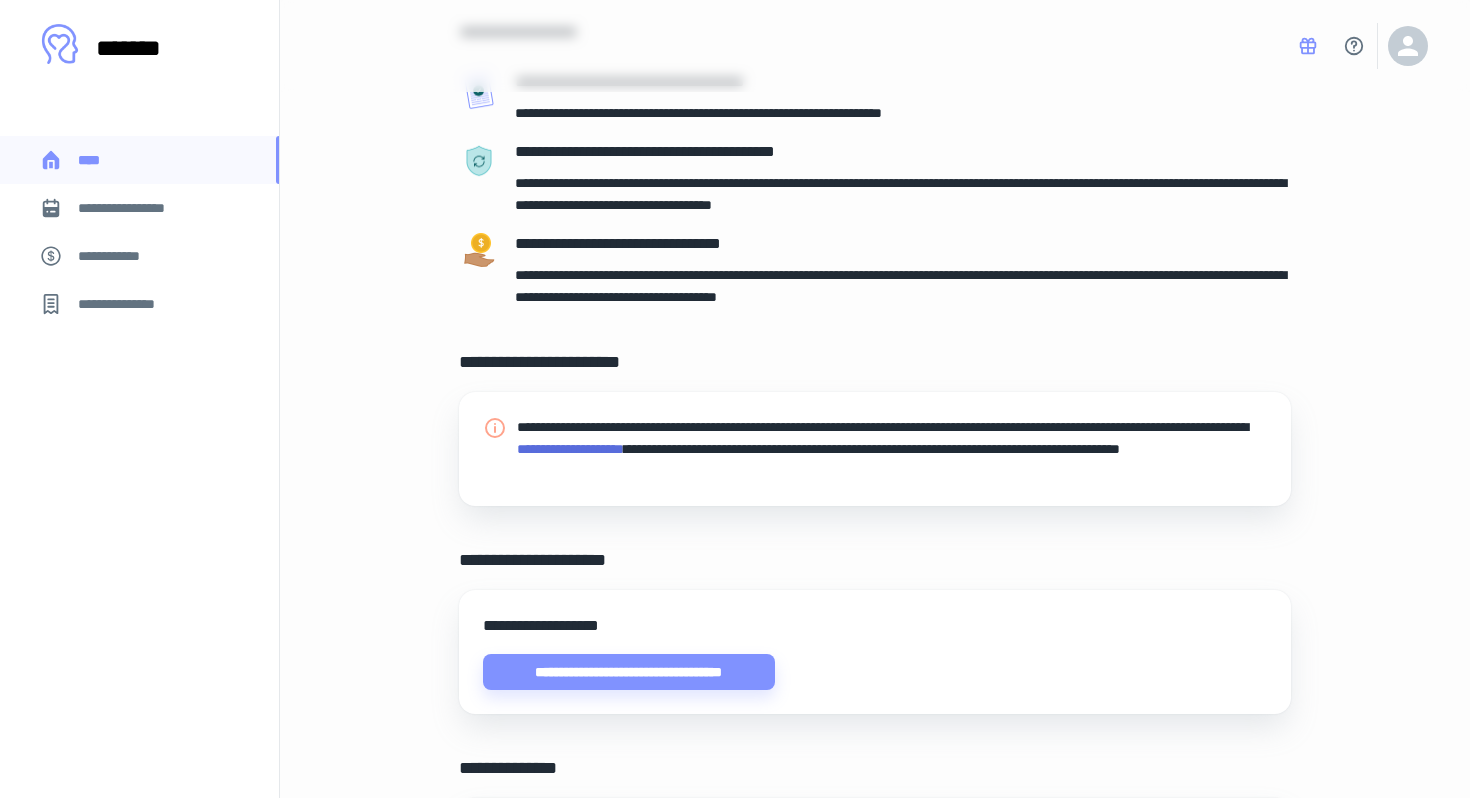scroll, scrollTop: 41, scrollLeft: 0, axis: vertical 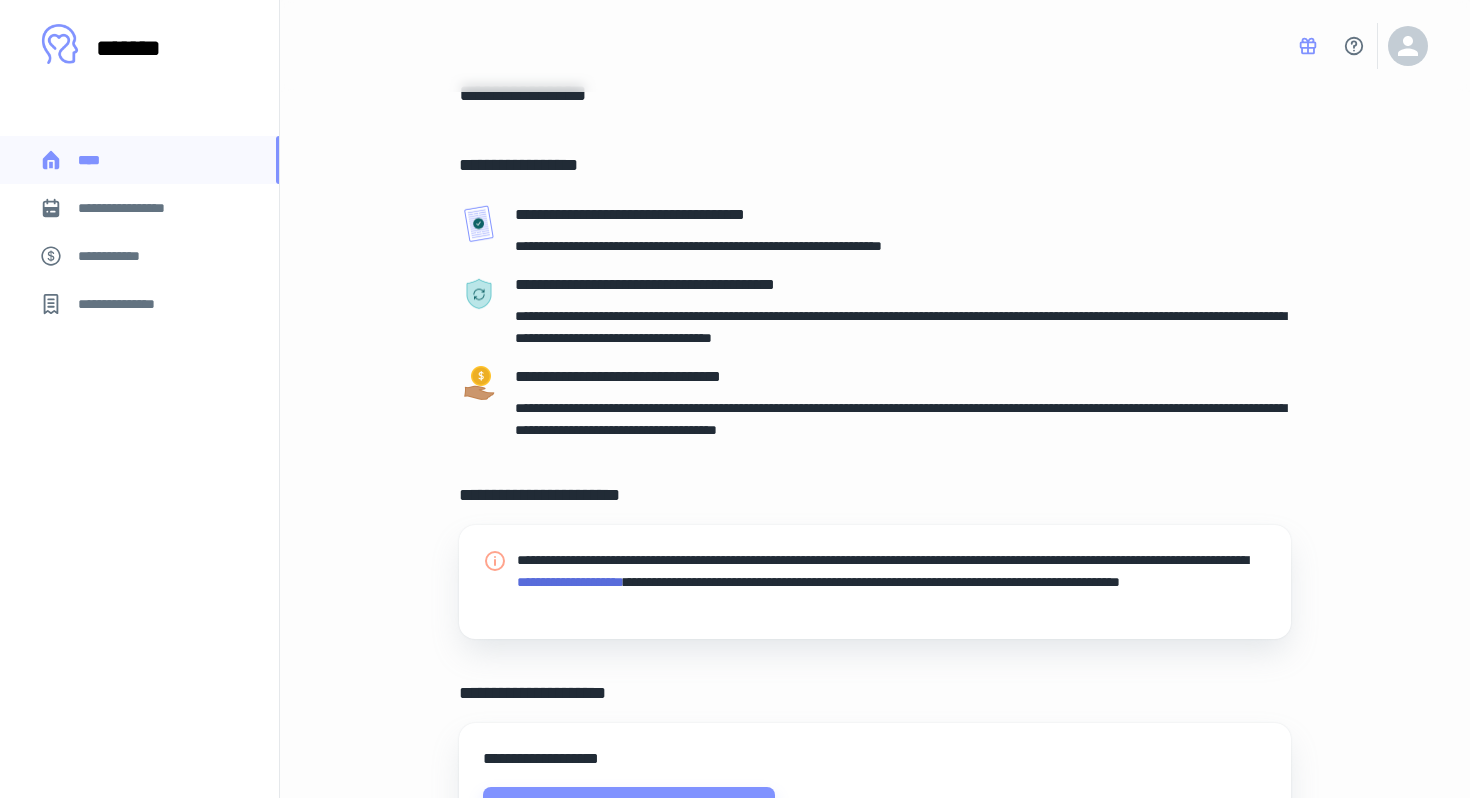 click on "**********" at bounding box center (139, 208) 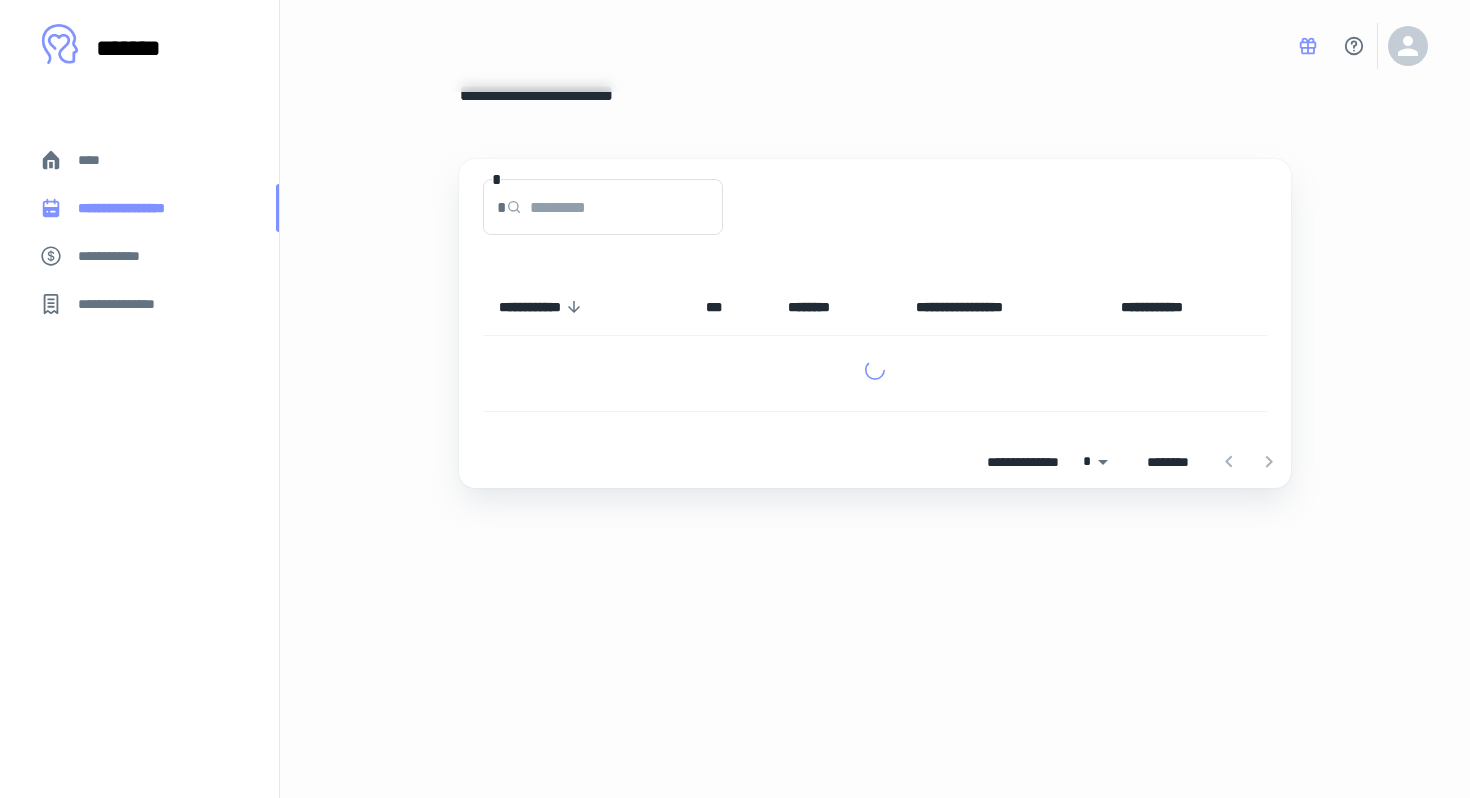 scroll, scrollTop: 0, scrollLeft: 0, axis: both 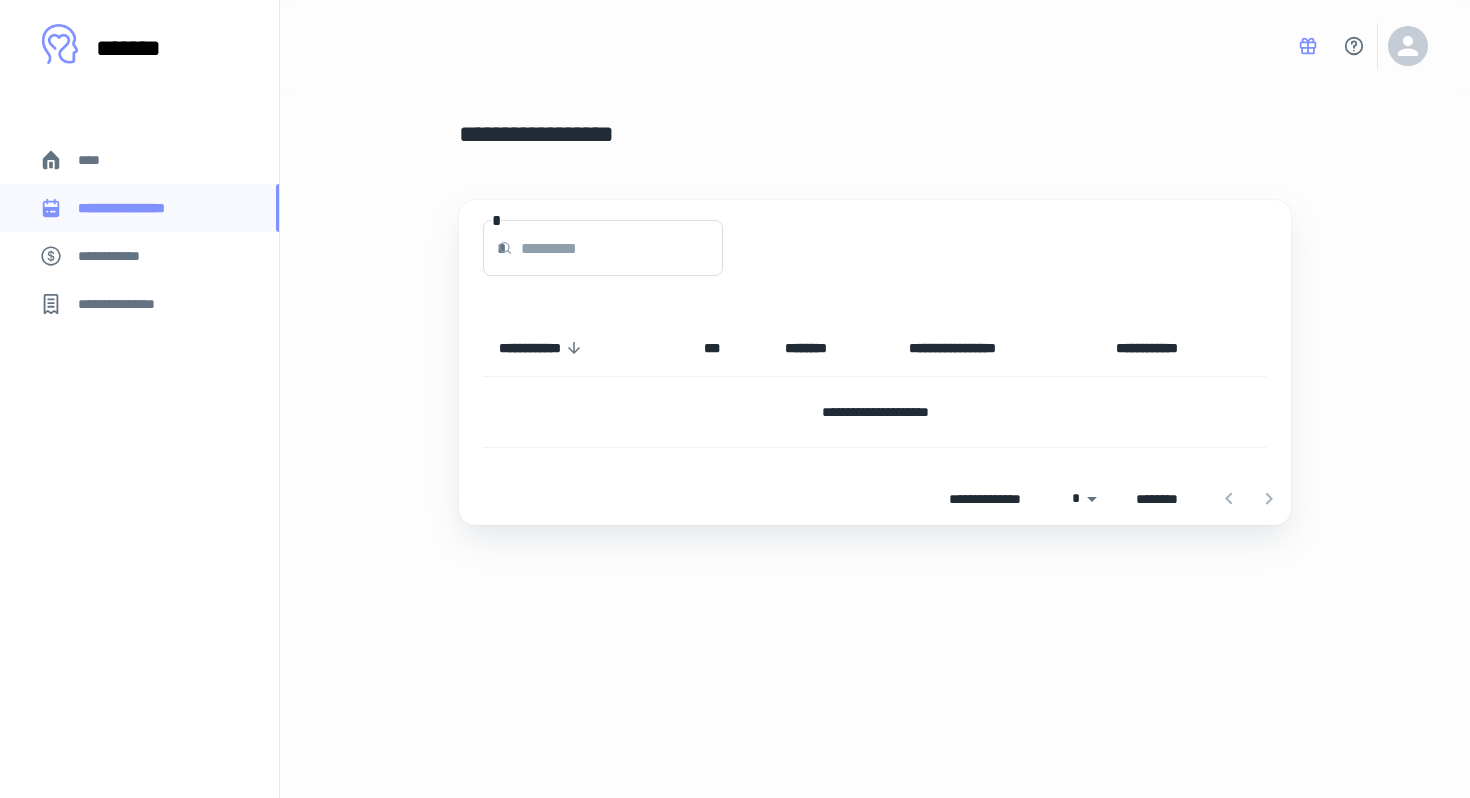 click on "**********" at bounding box center (875, 412) 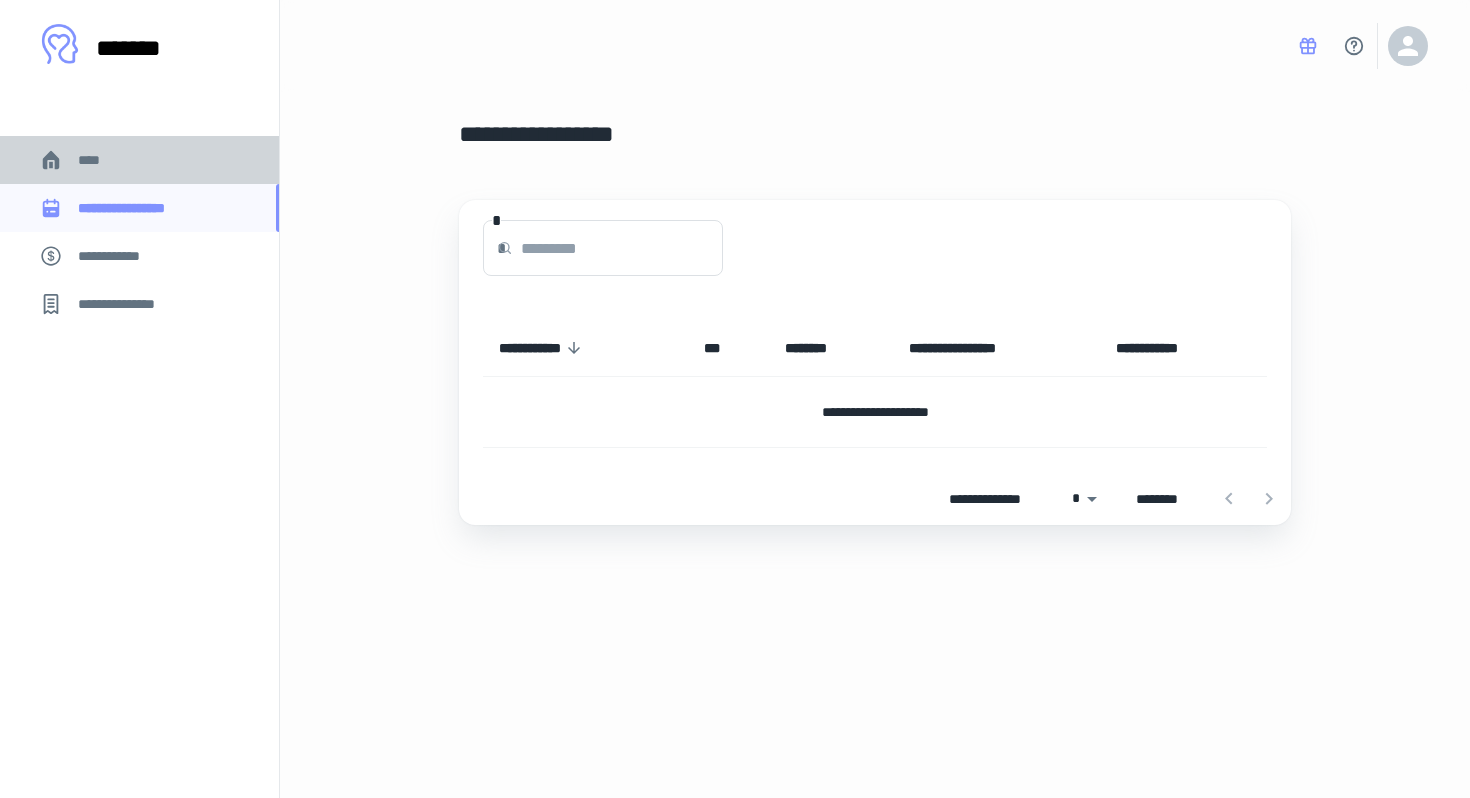 click on "****" at bounding box center (97, 160) 